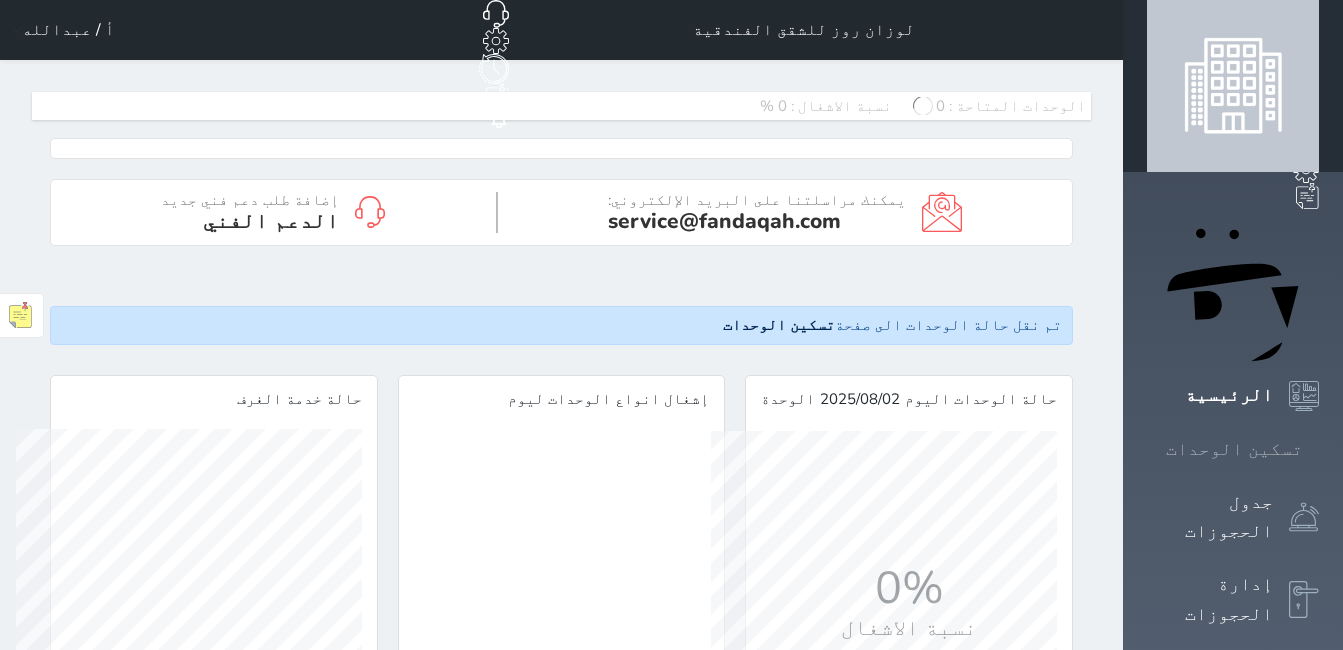 scroll, scrollTop: 0, scrollLeft: 0, axis: both 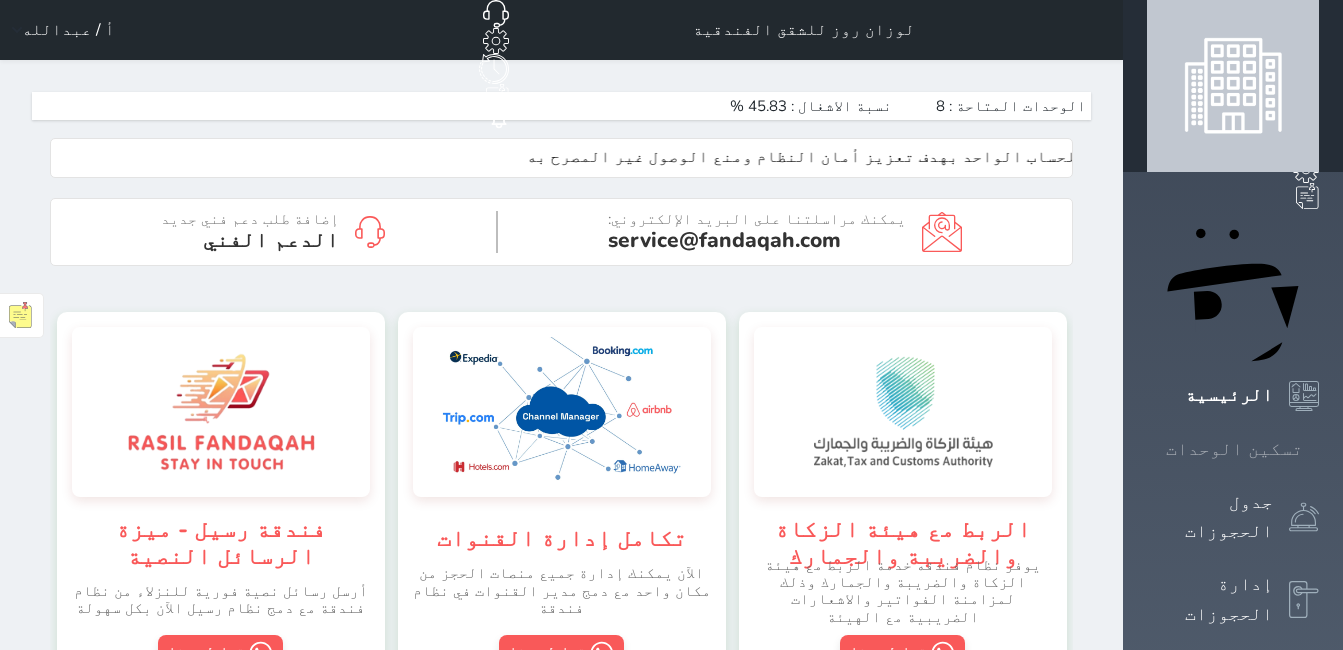 click 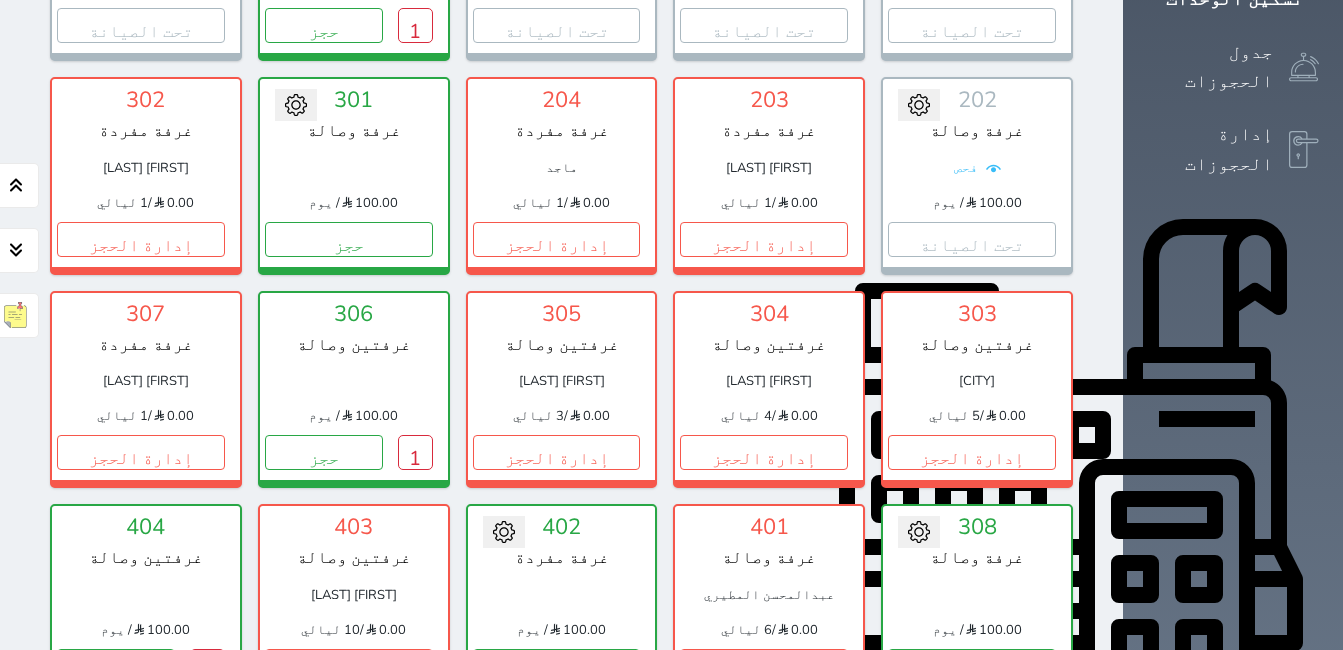 scroll, scrollTop: 478, scrollLeft: 0, axis: vertical 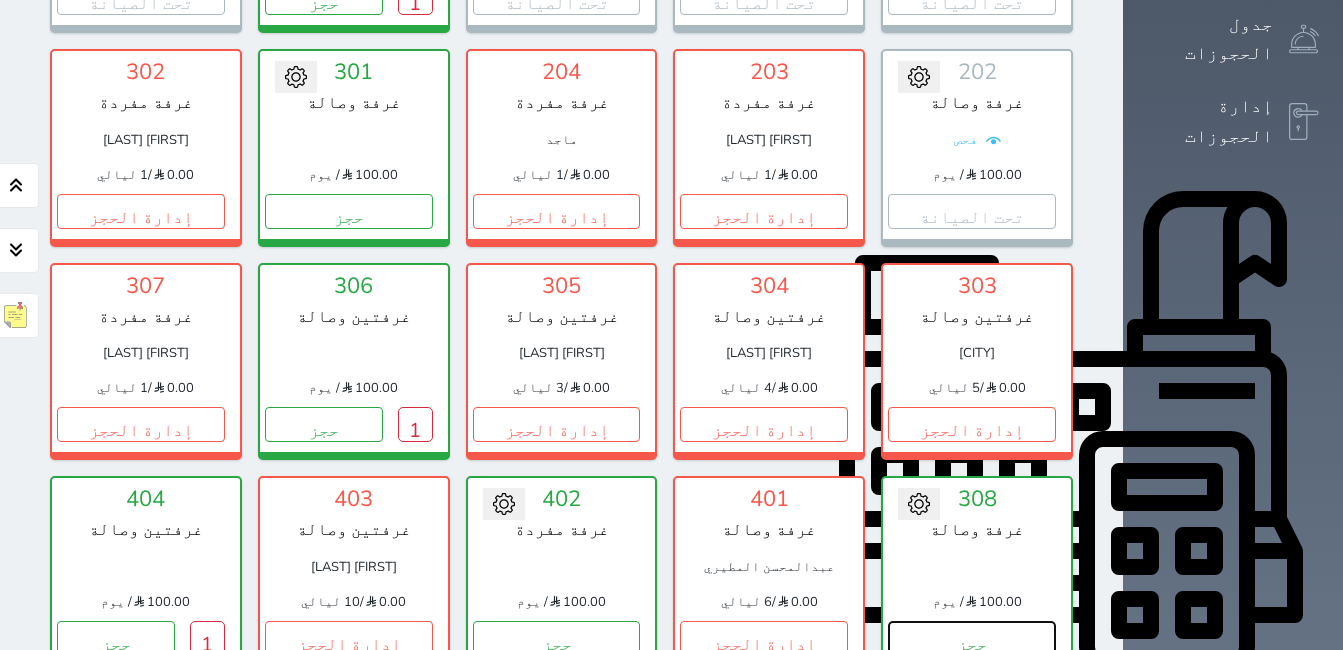 click on "حجز" at bounding box center (972, 638) 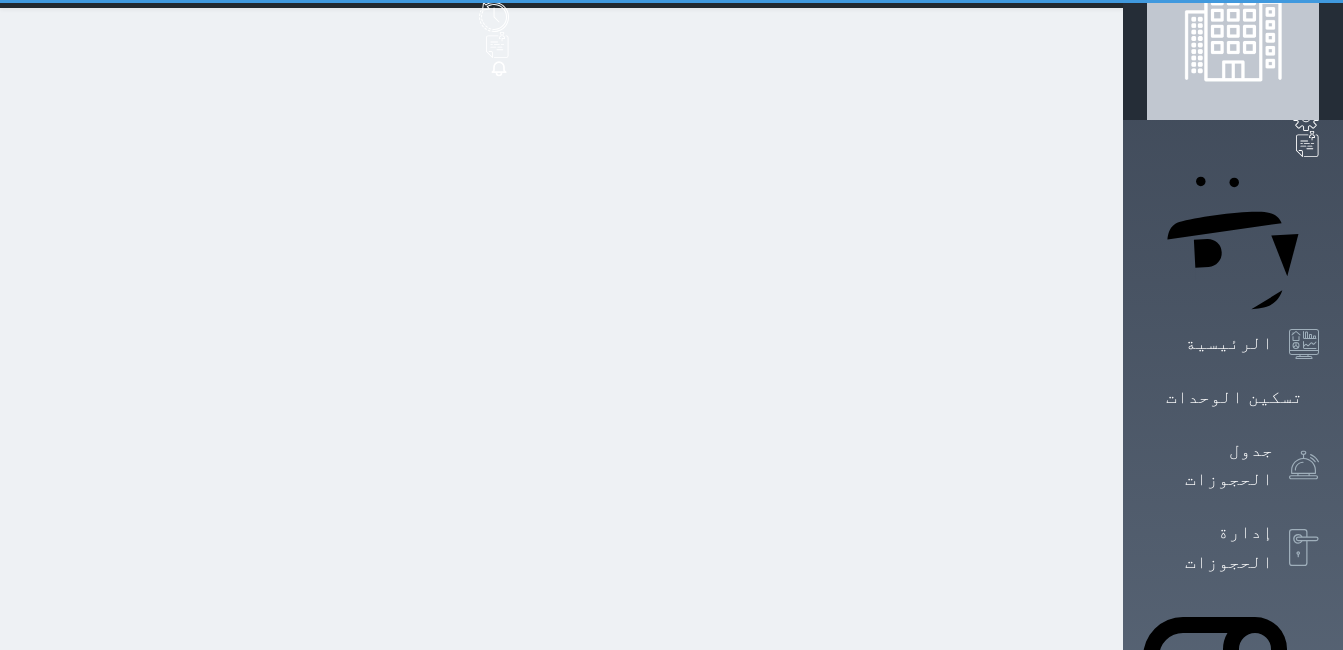 scroll, scrollTop: 0, scrollLeft: 0, axis: both 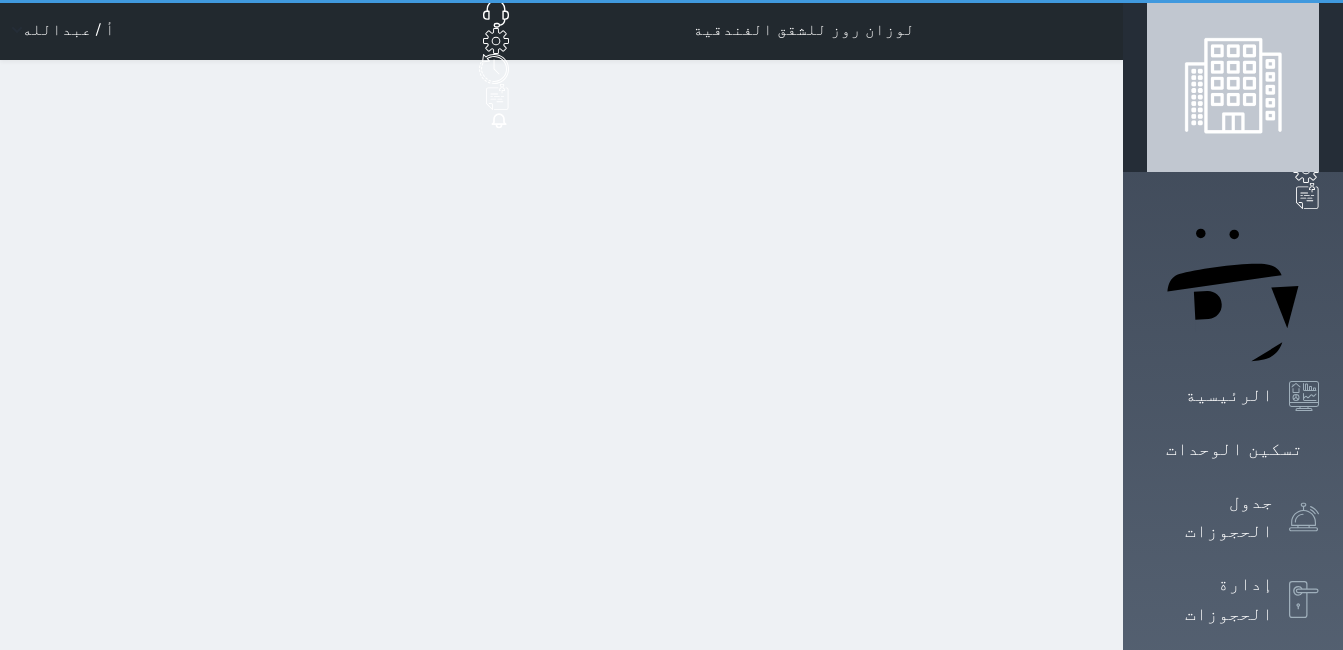 select on "1" 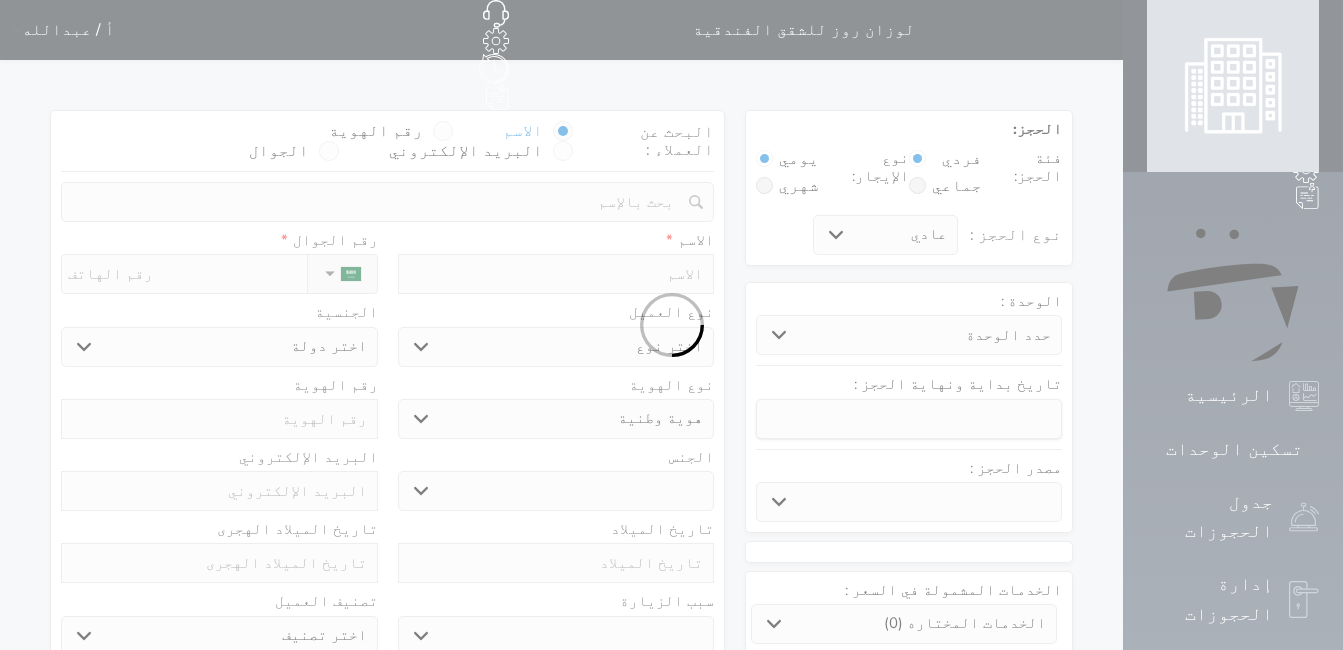 select 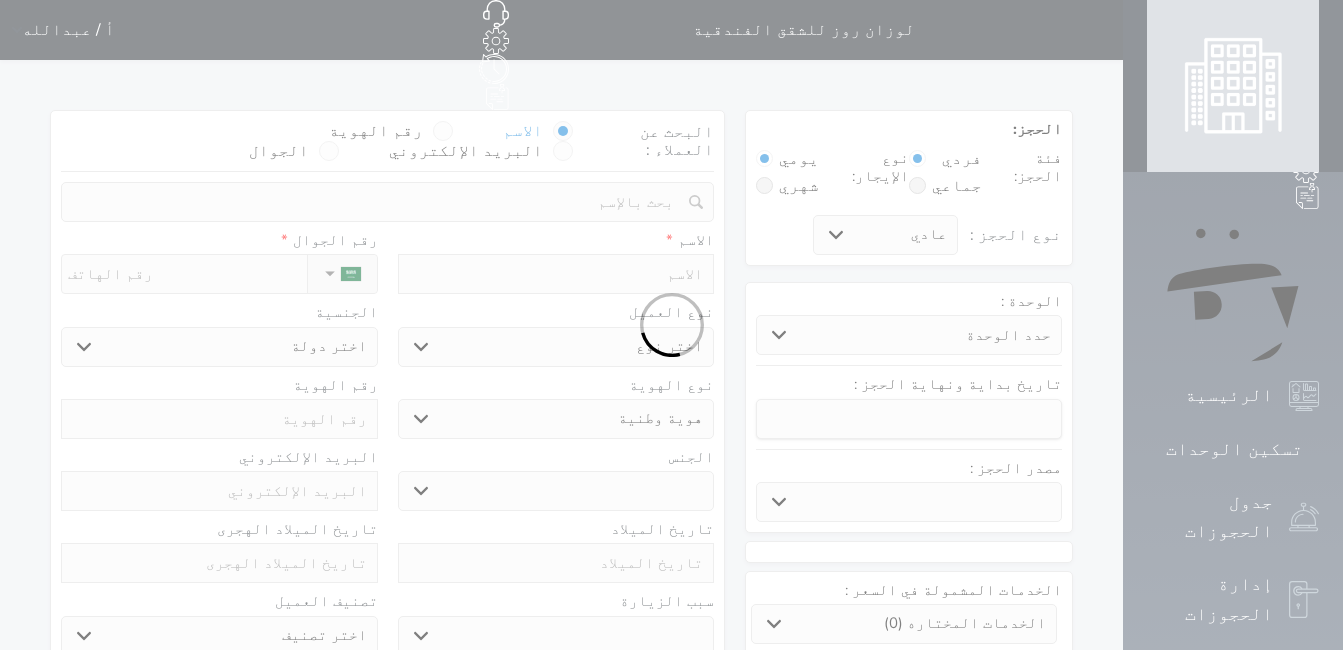 select 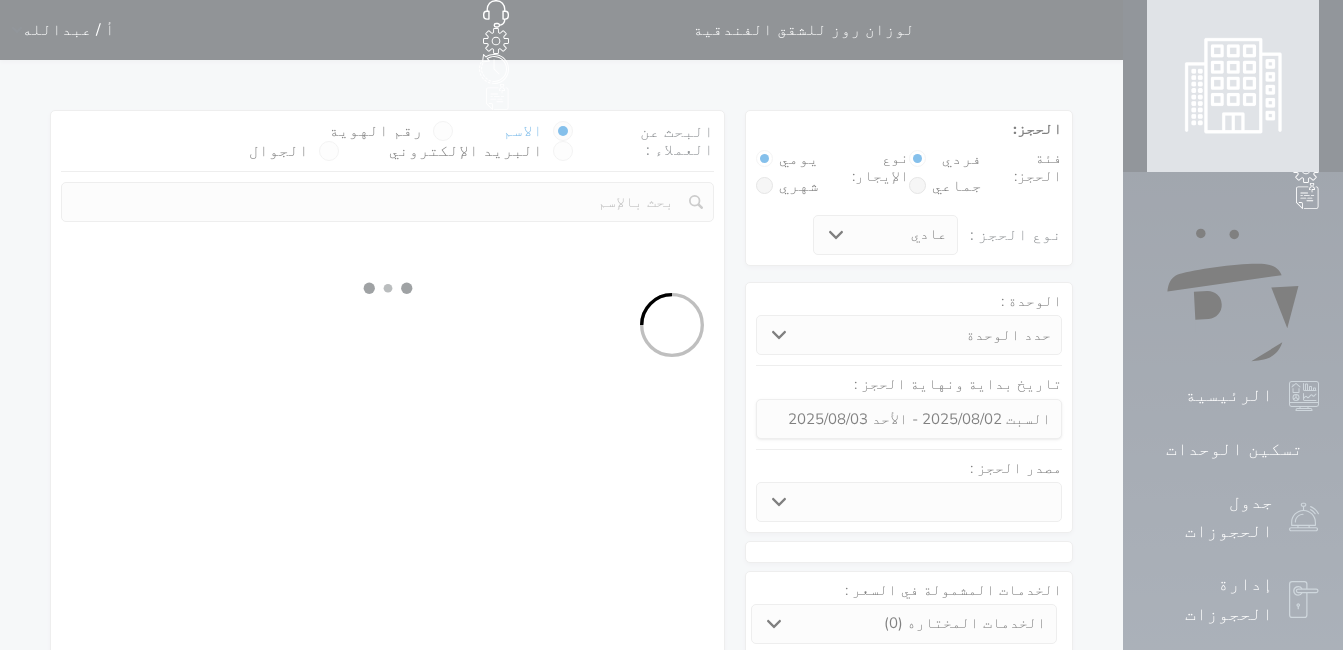 select 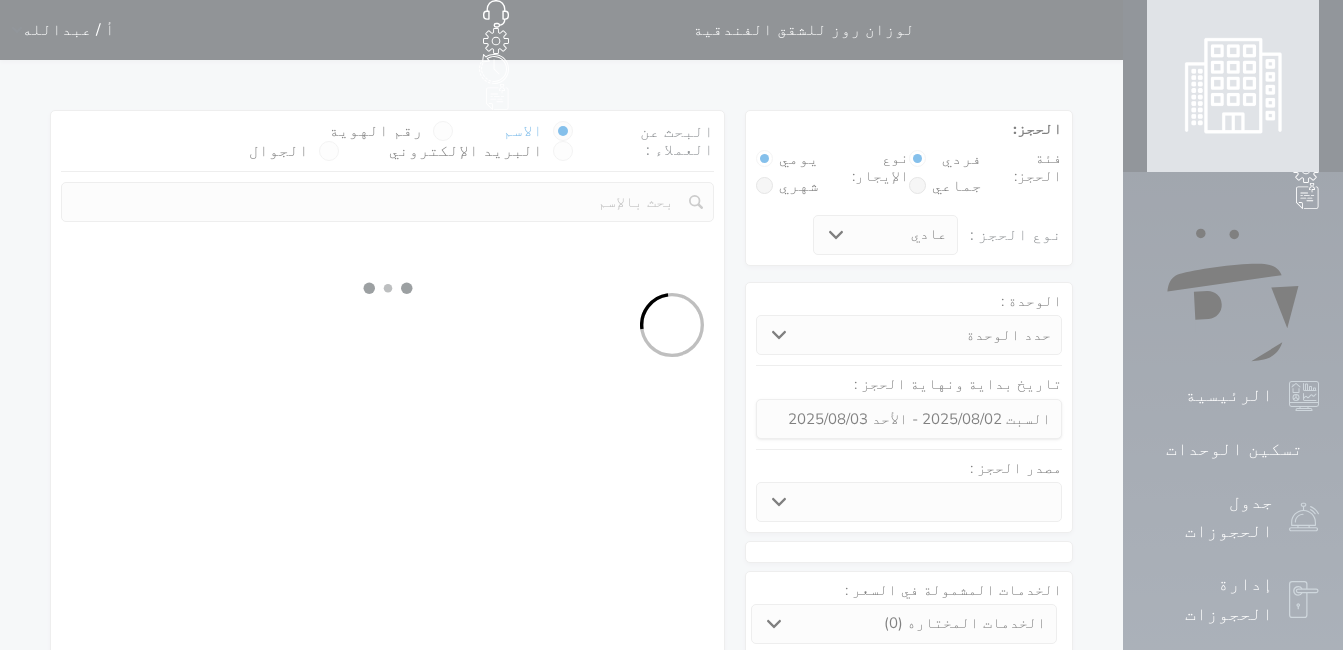 select on "1" 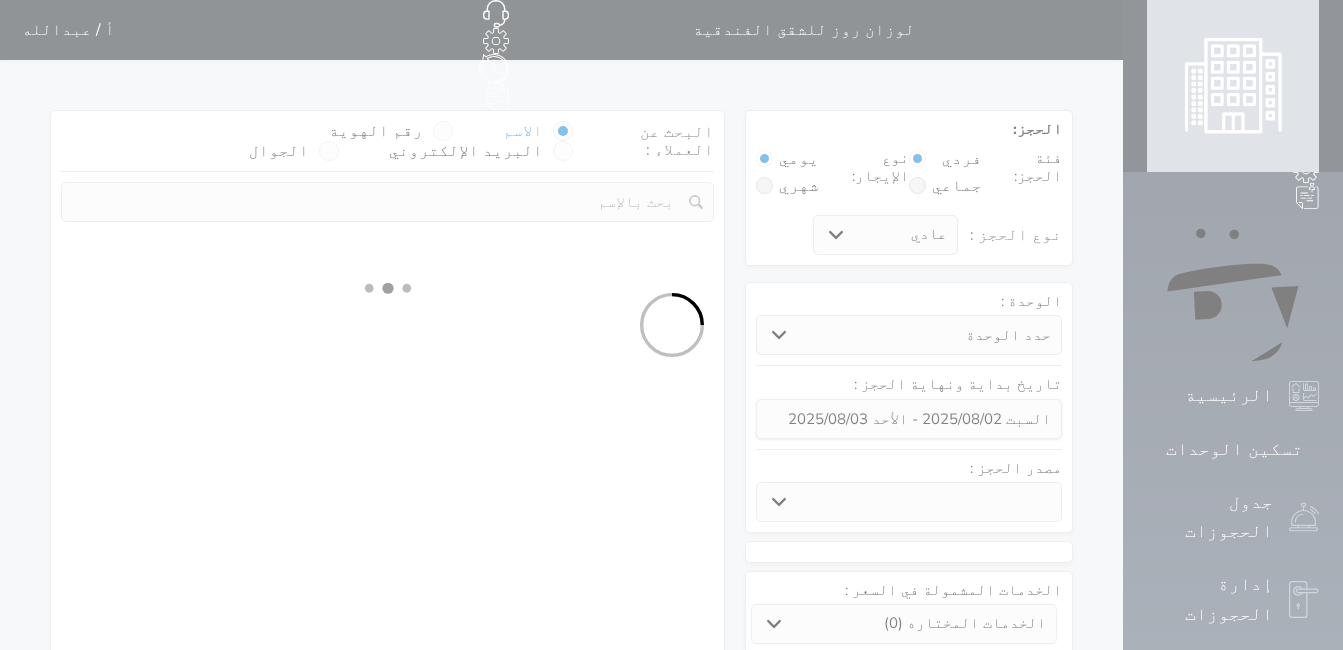 select on "113" 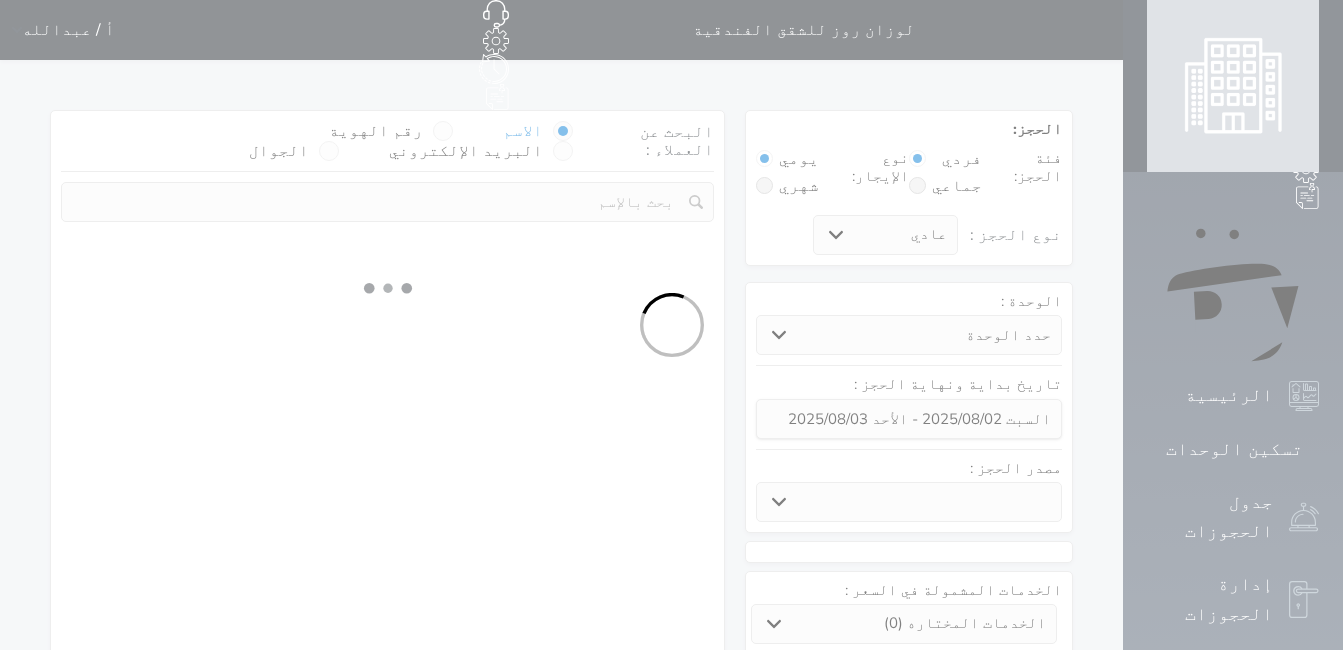 select on "1" 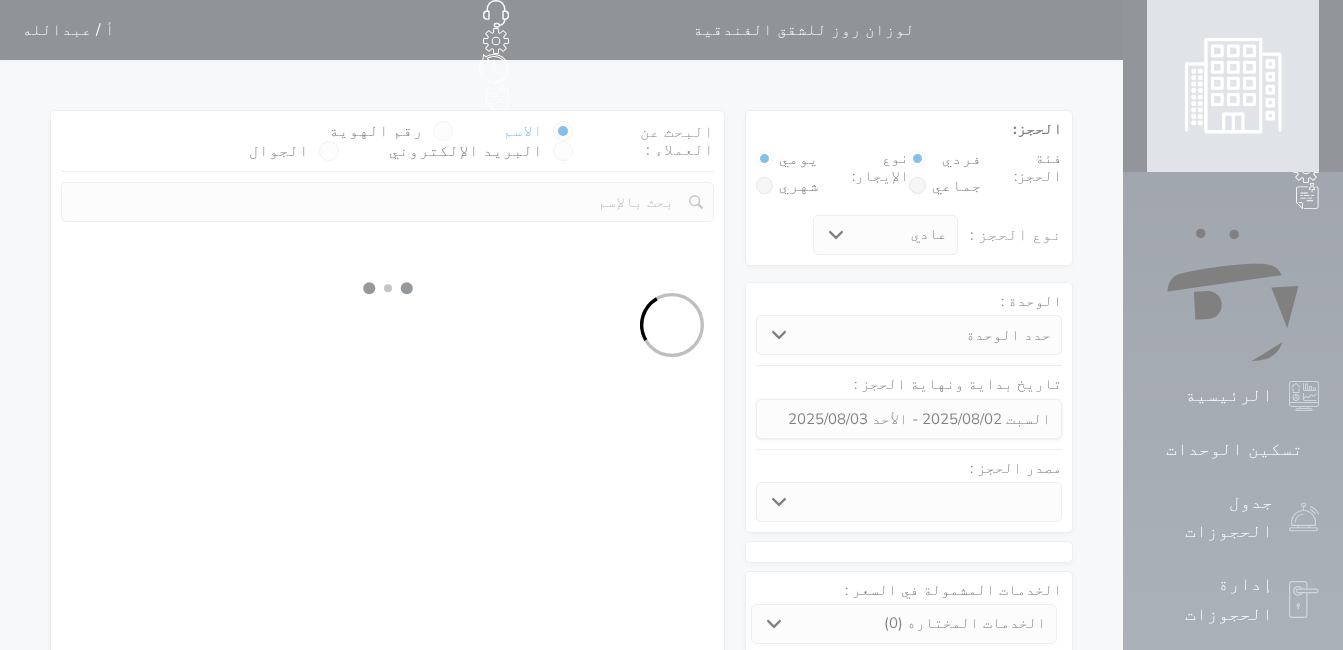 select 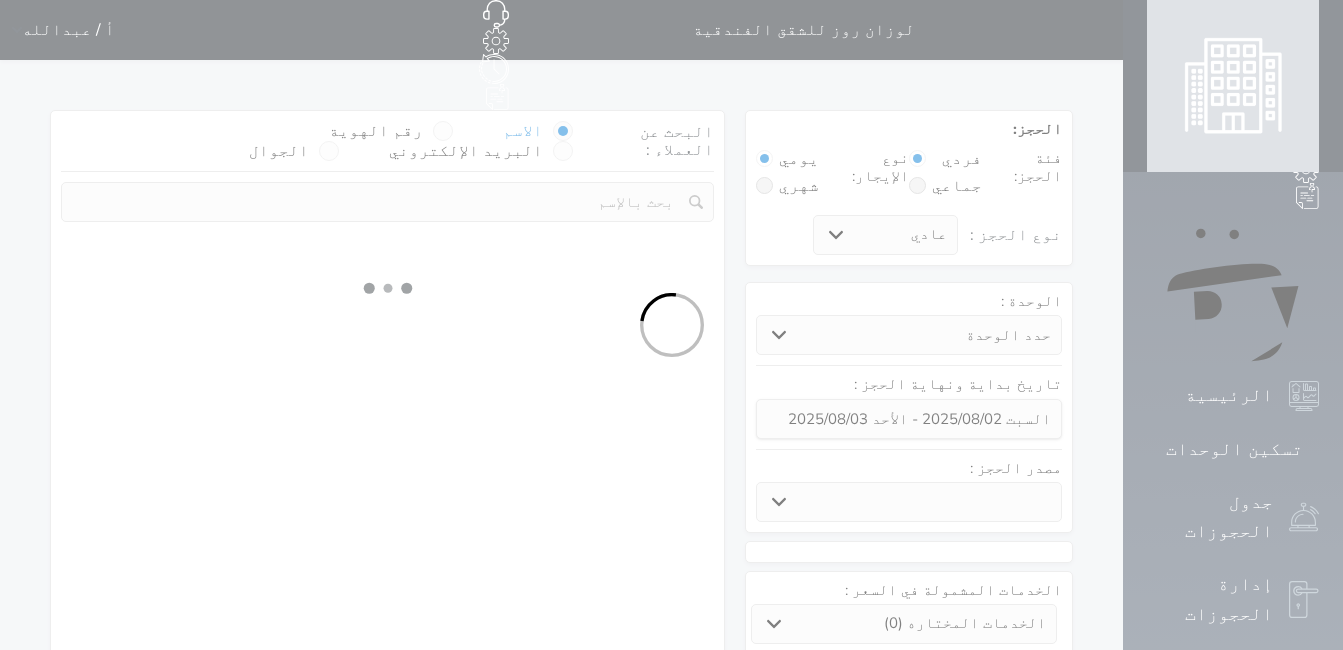 select on "7" 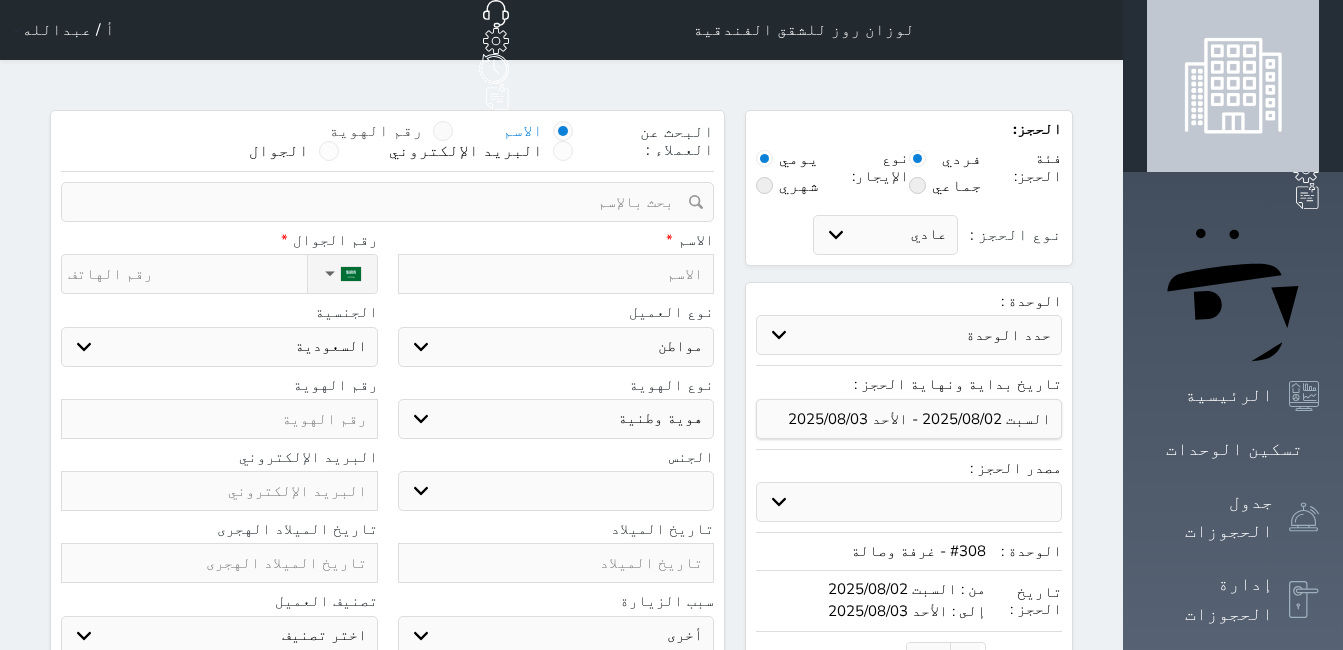 click at bounding box center [443, 131] 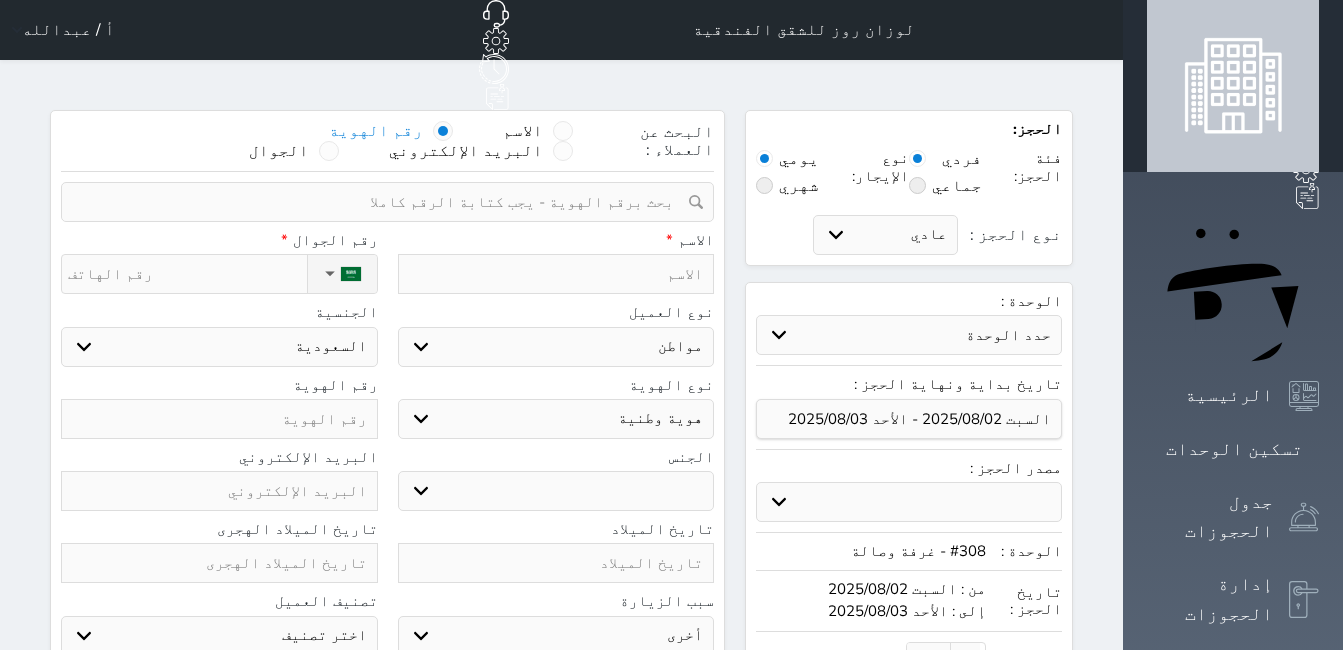 select 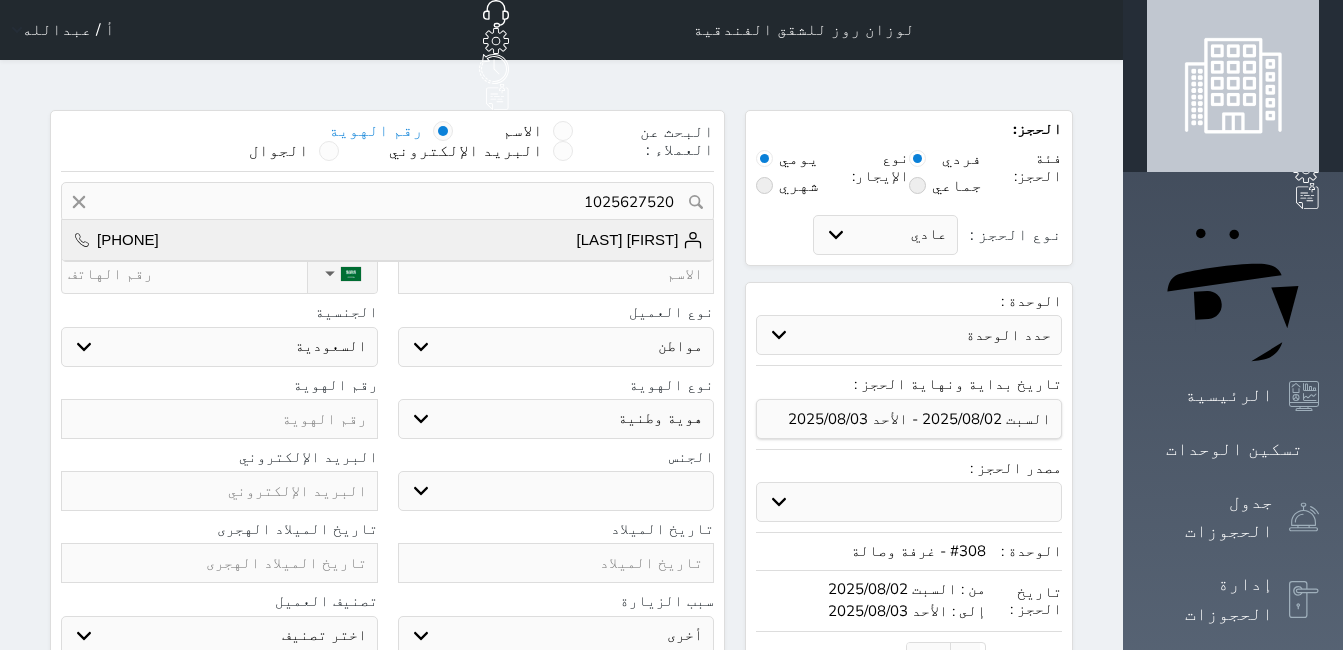 click on "[FIRST] [LAST]" at bounding box center (640, 240) 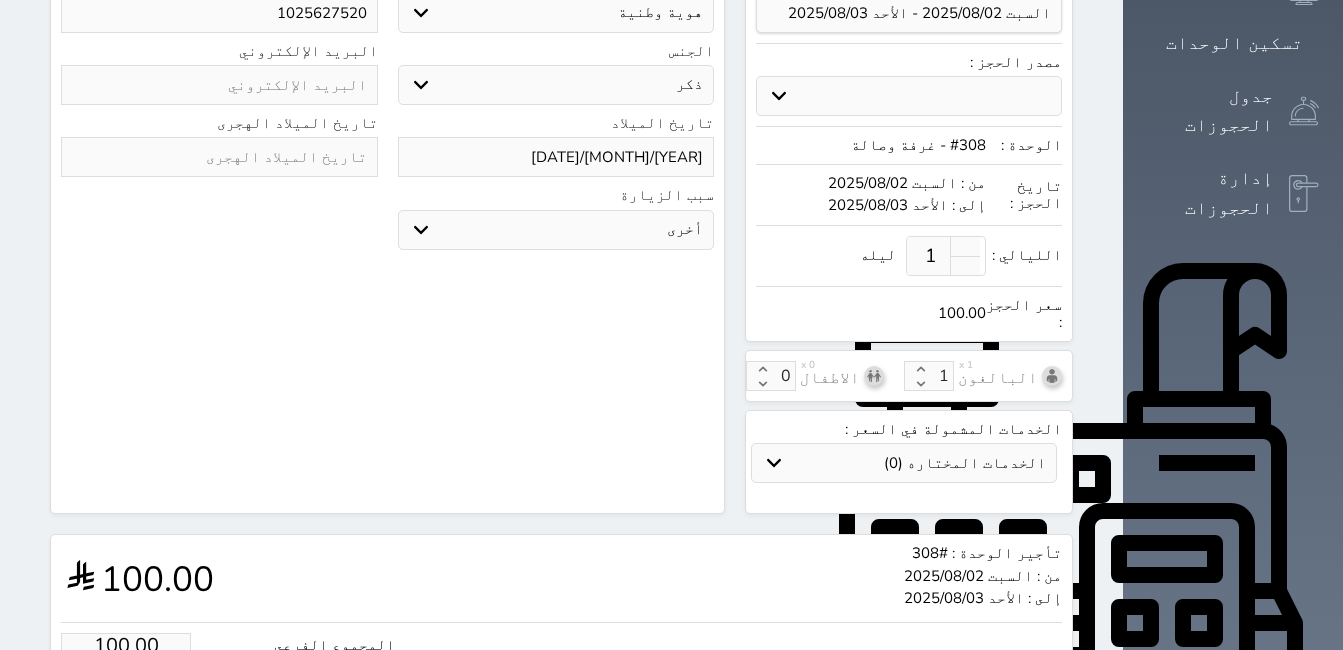 scroll, scrollTop: 536, scrollLeft: 0, axis: vertical 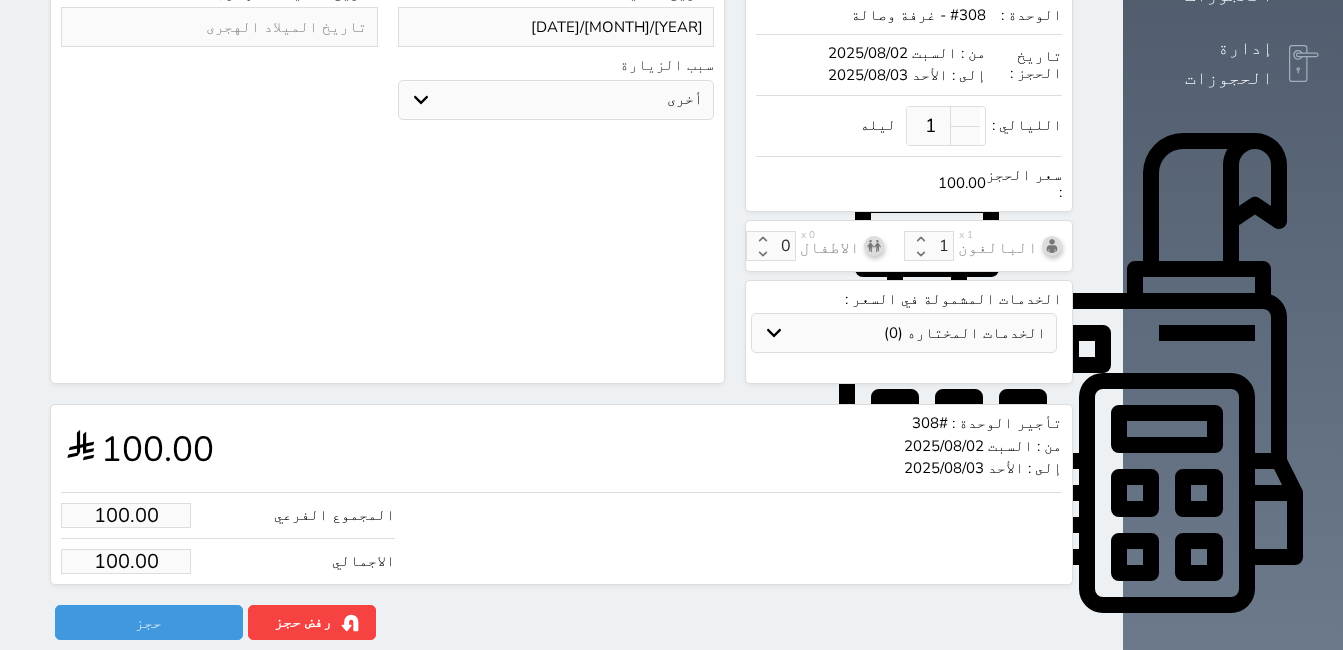 click on "100.00" at bounding box center (126, 561) 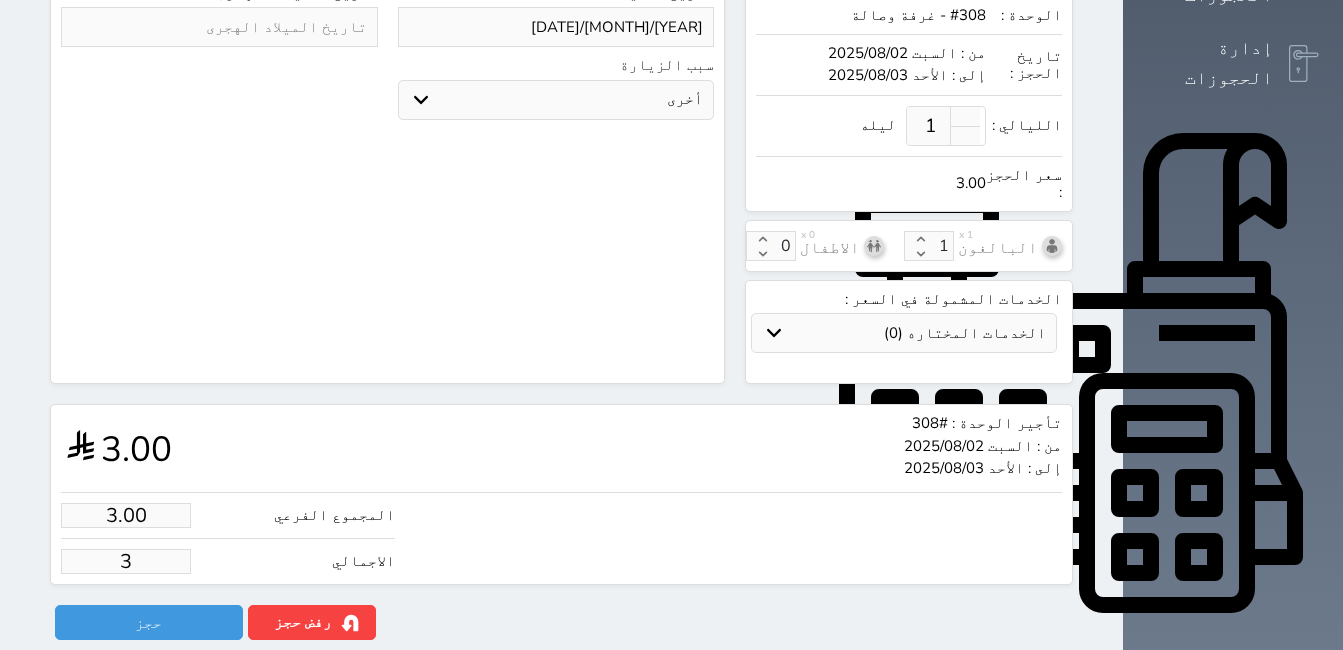 type on "35.00" 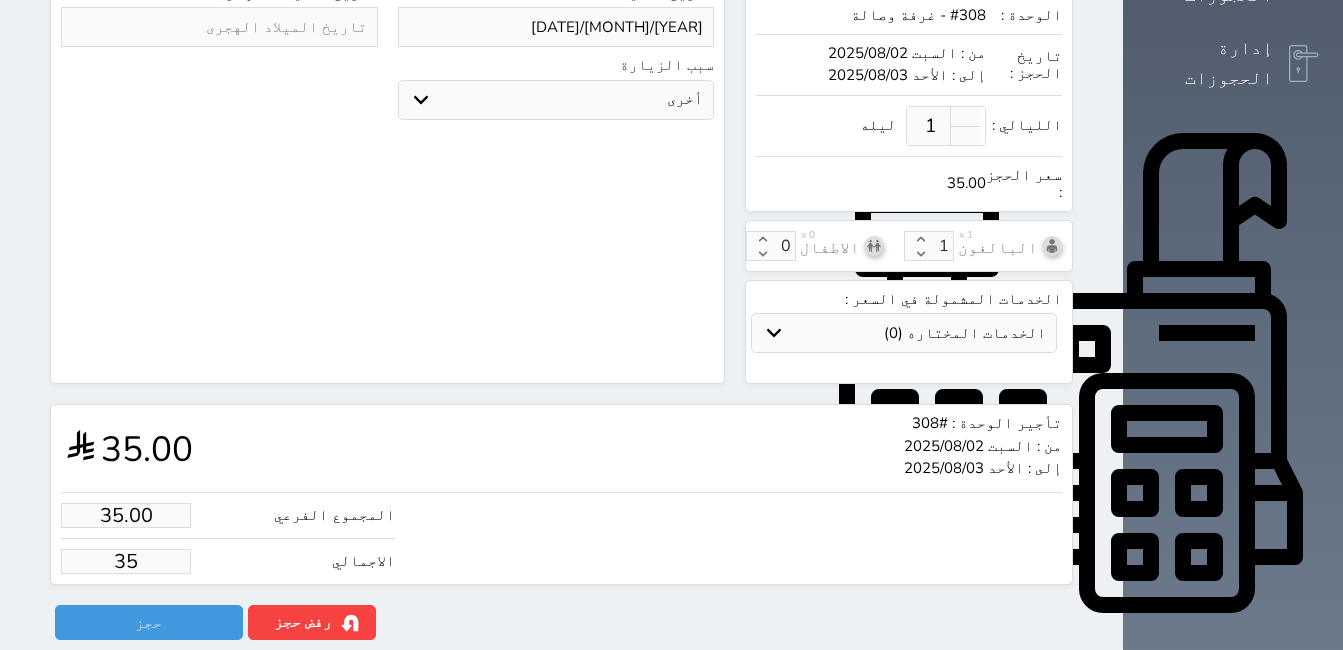 type on "350.00" 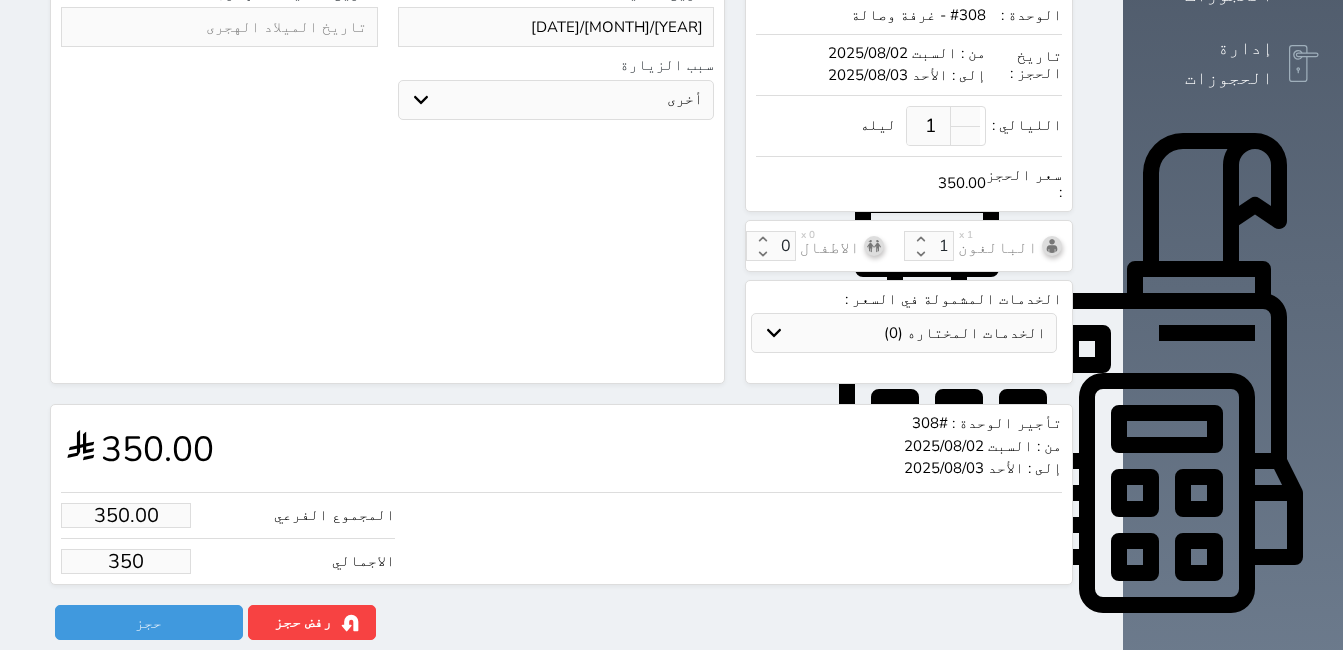 type on "350.00" 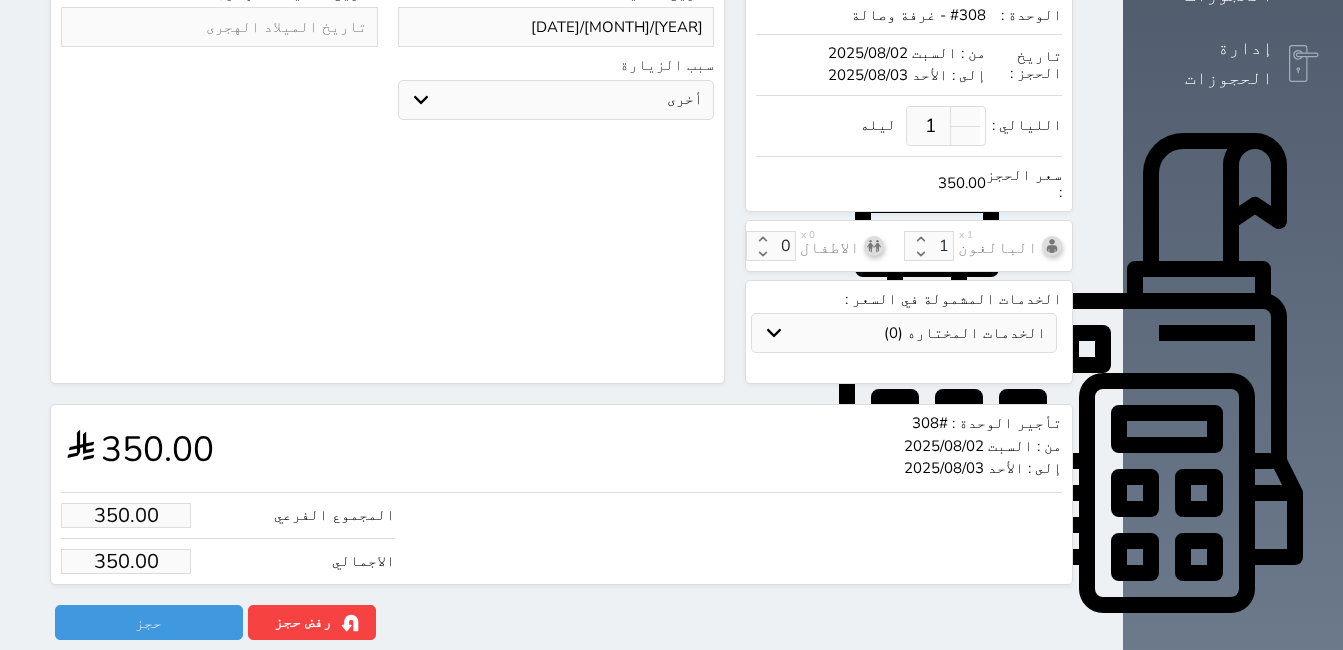 click on "المجموع الفرعي   350.00         الاجمالي   350.00" at bounding box center [561, 533] 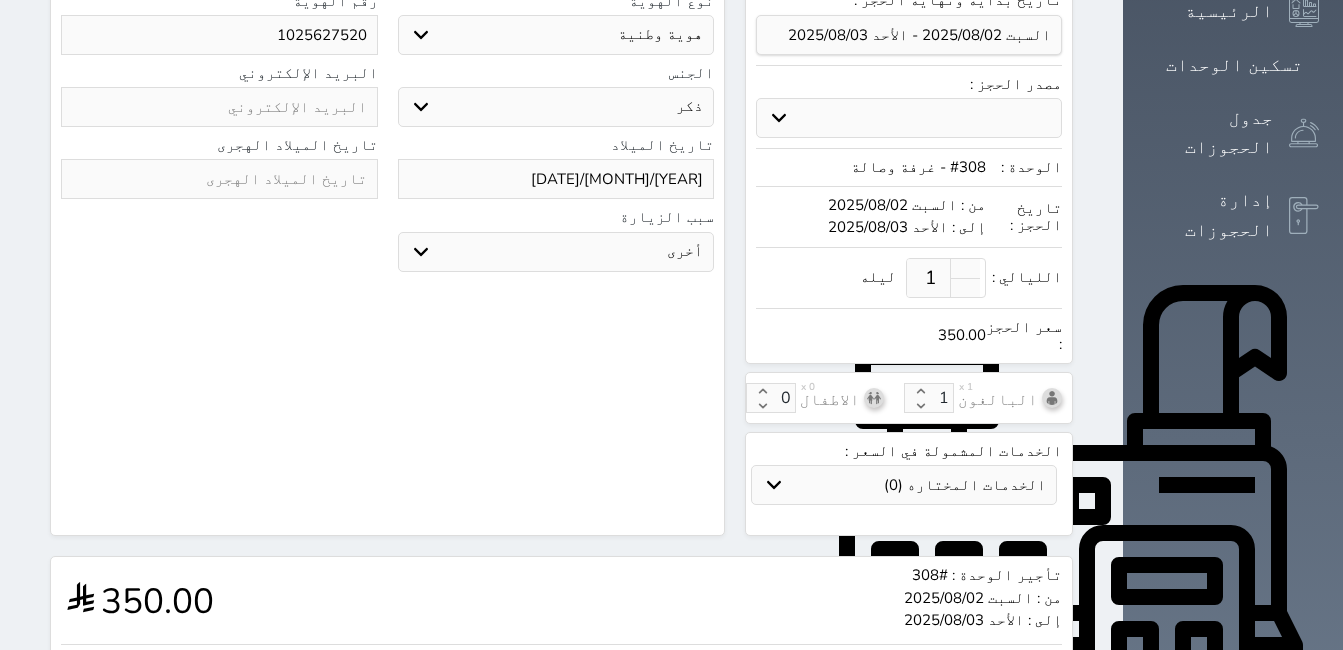 scroll, scrollTop: 536, scrollLeft: 0, axis: vertical 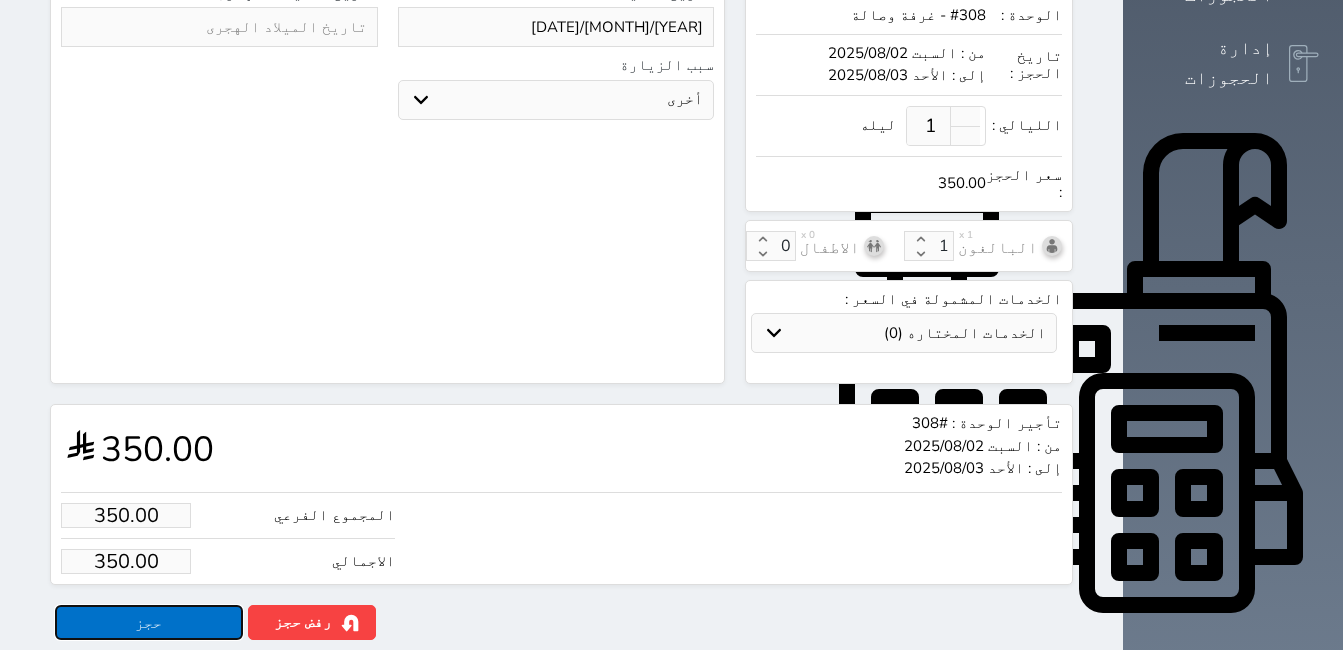click on "حجز" at bounding box center (149, 622) 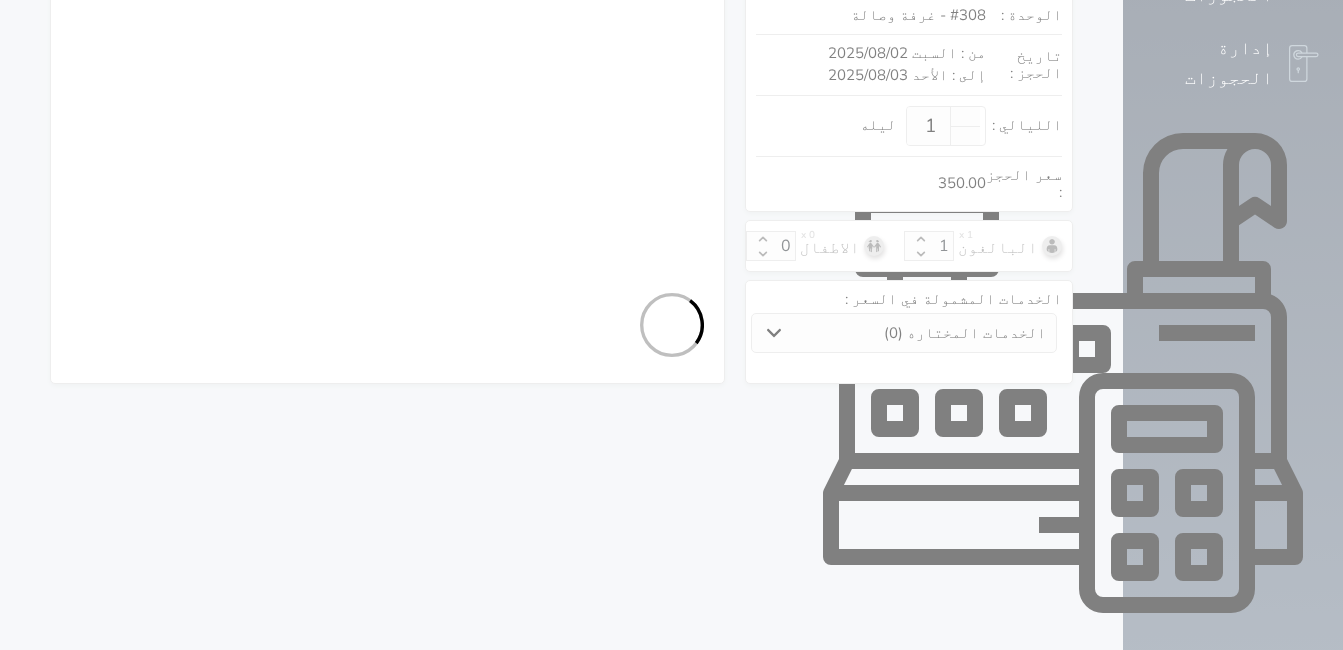 select on "1" 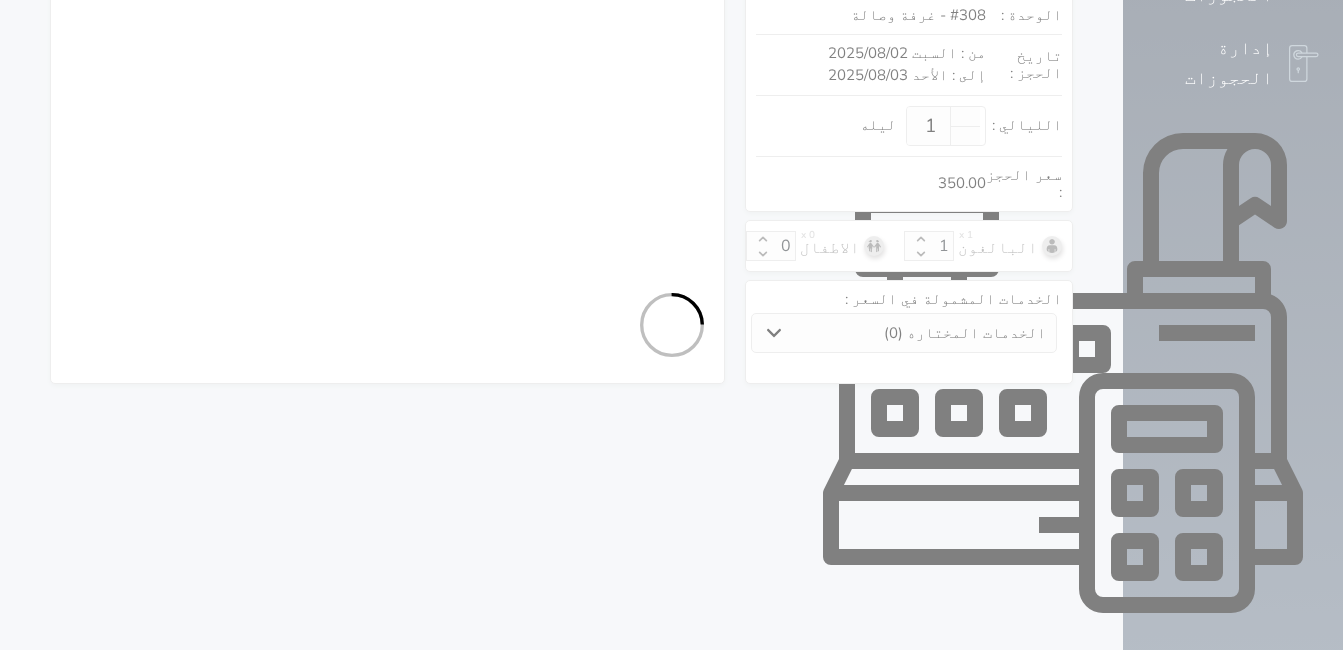 select on "113" 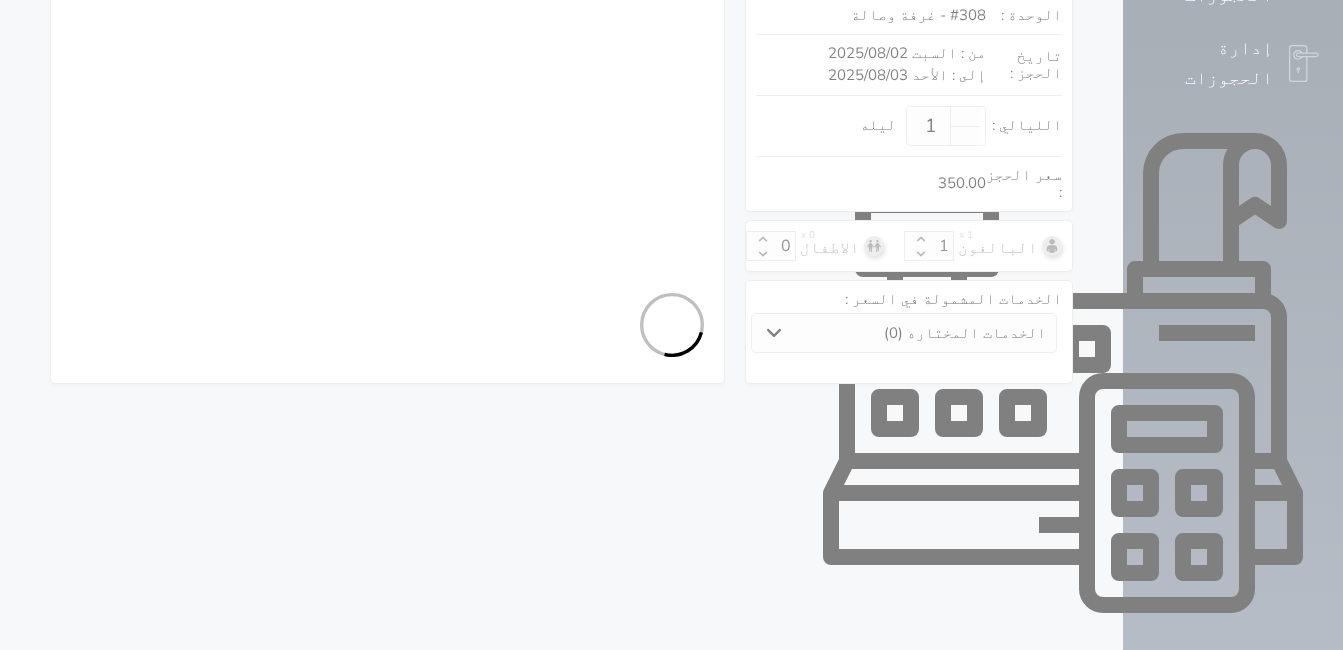select on "1" 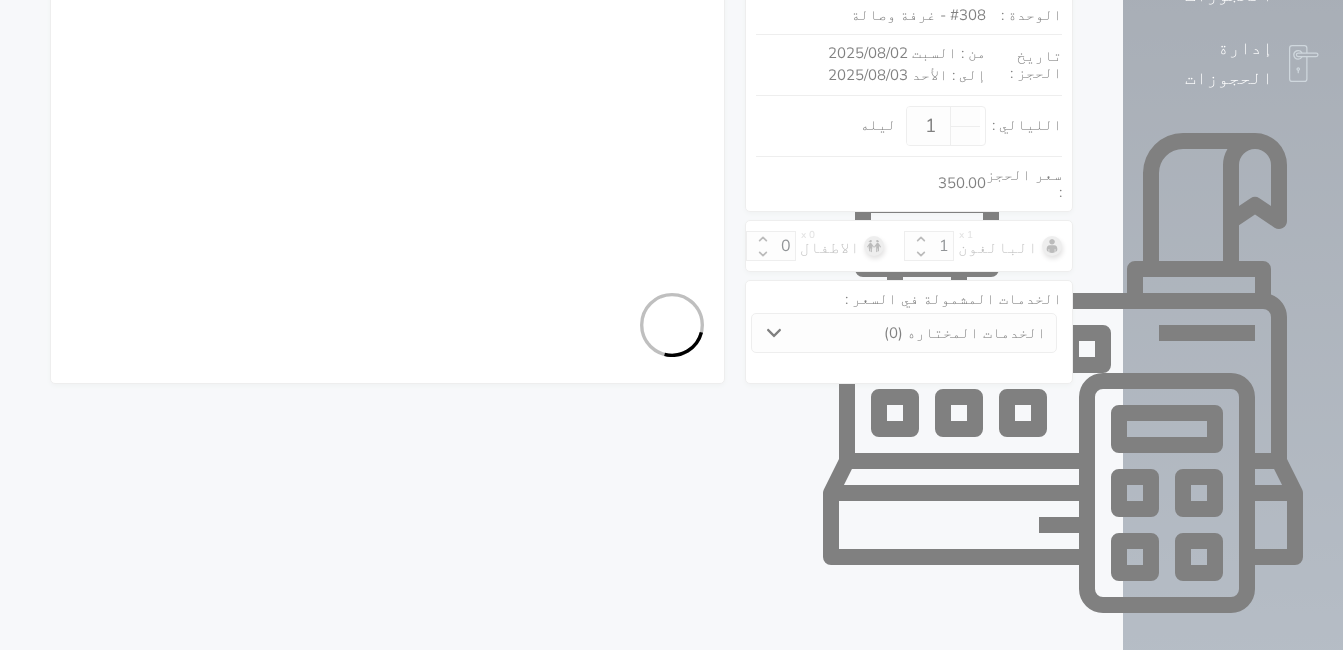 select on "7" 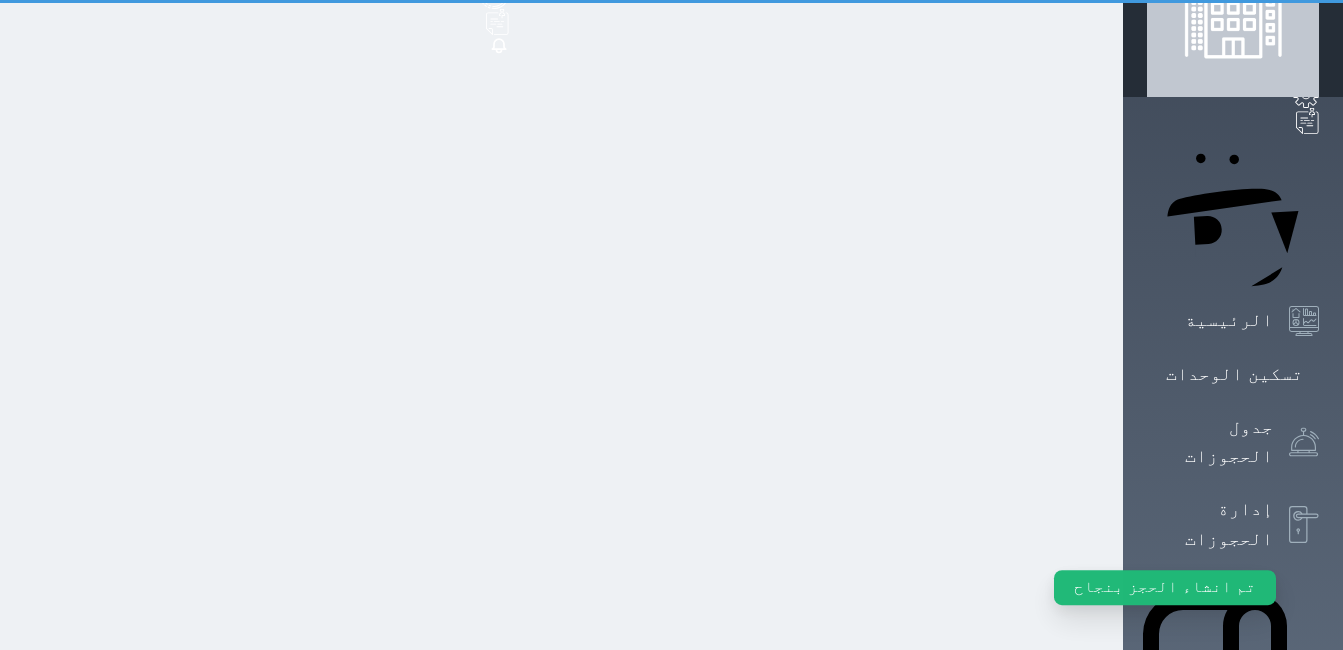 scroll, scrollTop: 0, scrollLeft: 0, axis: both 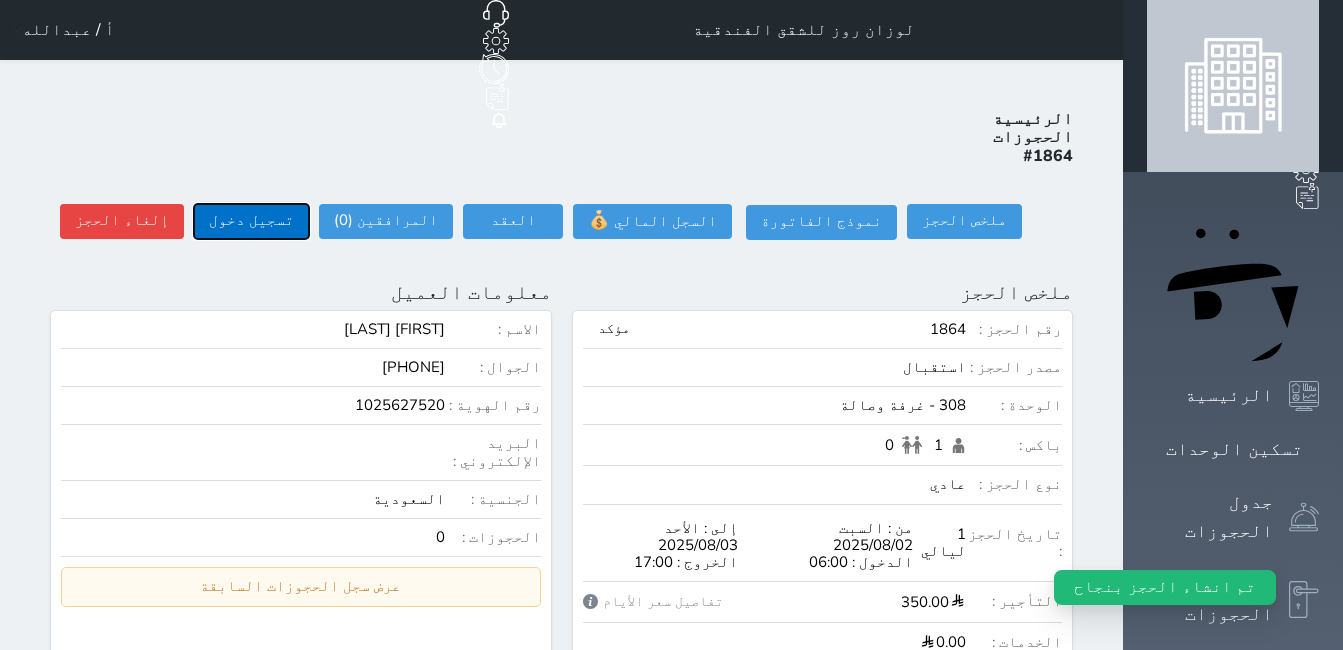 click on "تسجيل دخول" at bounding box center (251, 221) 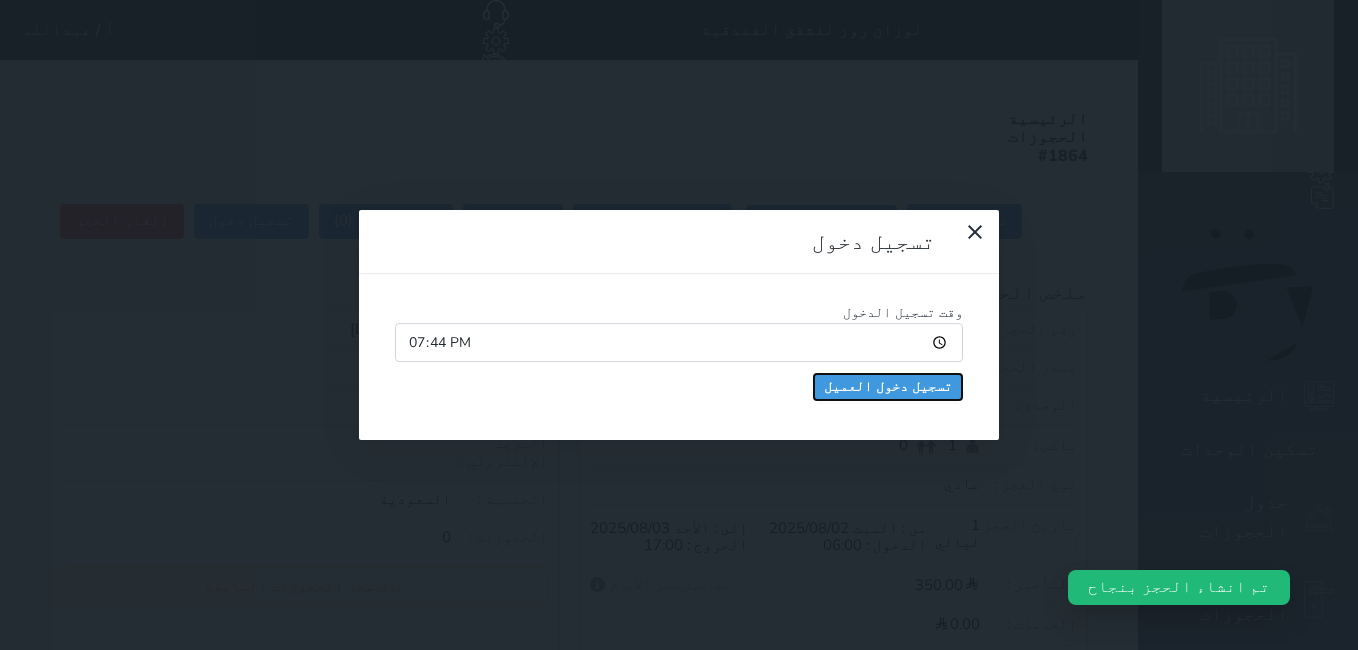 drag, startPoint x: 492, startPoint y: 173, endPoint x: 510, endPoint y: 174, distance: 18.027756 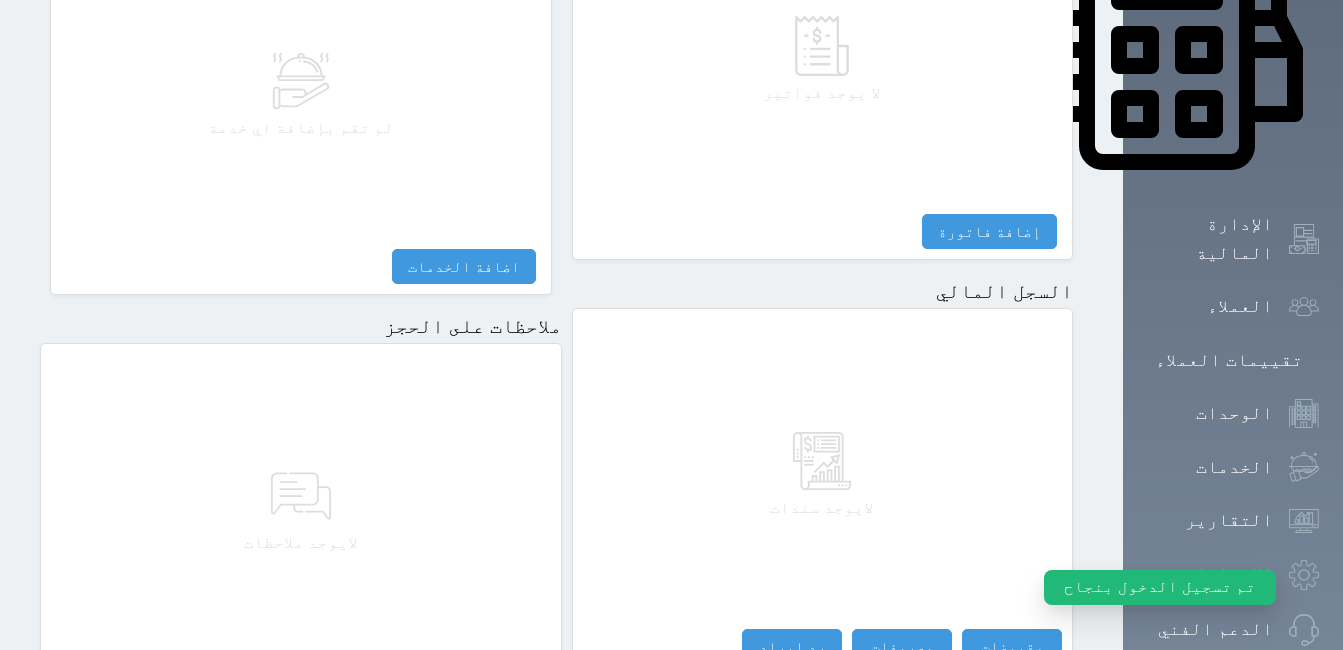 scroll, scrollTop: 1076, scrollLeft: 0, axis: vertical 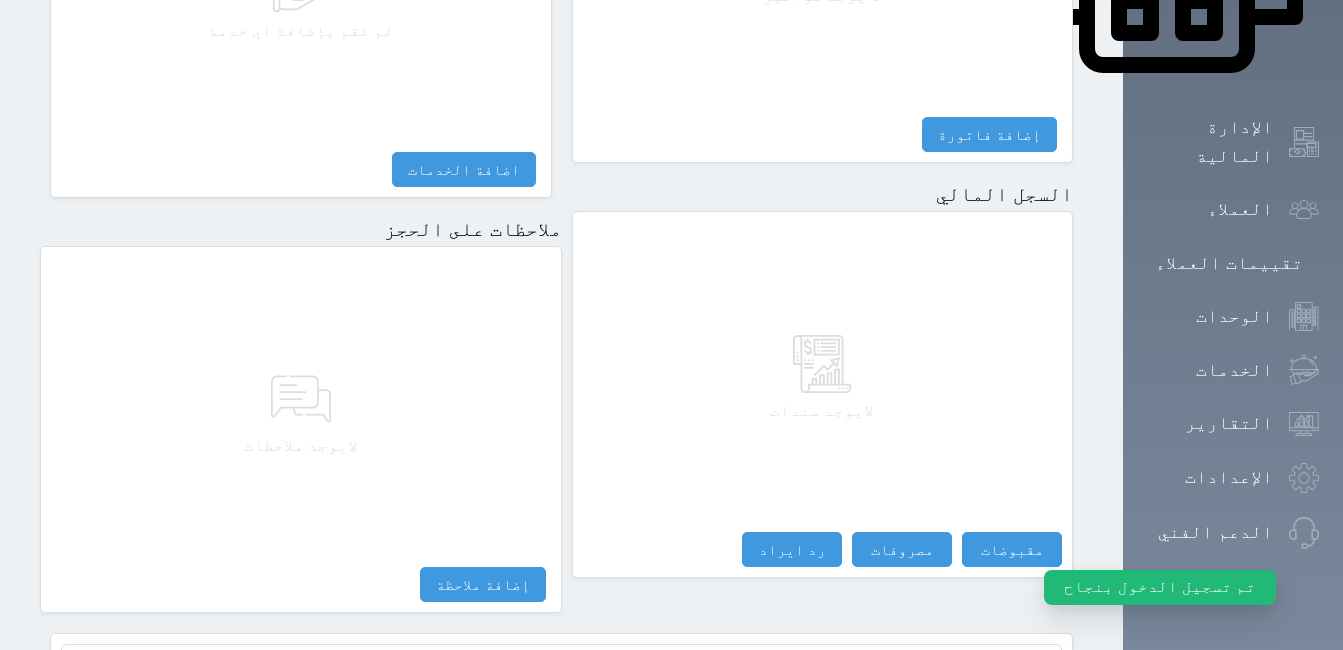 click on "لايوجد سندات   مقبوضات           مقبوضات                 النوع  *    اختيار     التاريخ *   [DATE] [TIME]   من *   [FIRST] [LAST]   المبلغ *   0   لأجل *     طريقة الدفع *   اختر طريقة الدفع   دفع نقدى   تحويل بنكى   مدى   بطاقة ائتمان   آجل   ملاحظات         حفظ     مصروفات           مصروفات                   النوع  *   اختيار     التاريخ *   [DATE] [TIME]   إلى *     المبلغ *     لأجل *     استلمت بواسطة *     طريقة الدفع *   اختر طريقة الدفع   دفع نقدى   تحويل بنكى   مدى   بطاقة ائتمان     ملاحظات     حفظ             تسجيل مغادرة
لم تقم بعمل تصفيه لهذا الحجز - الرصيد :
350.00     (مدين)   سند قبض - تصفية حساب   نوع التصفية *         *" at bounding box center (823, 394) 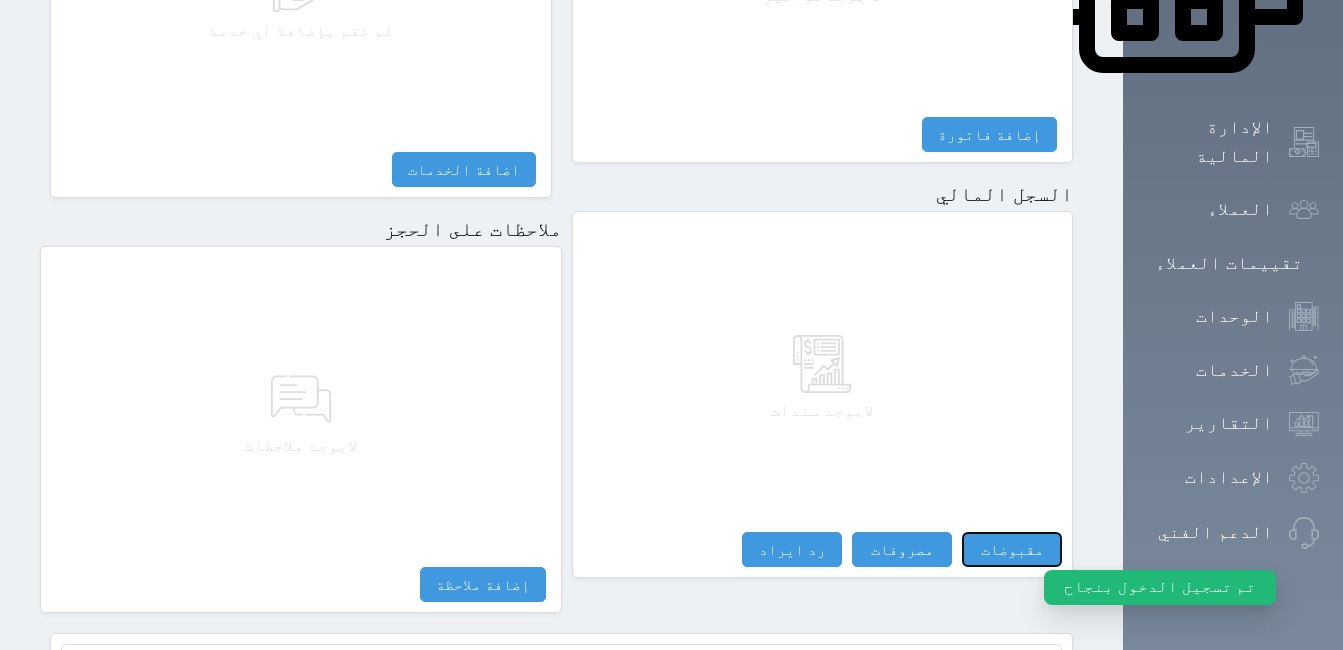 click on "مقبوضات" at bounding box center [1012, 549] 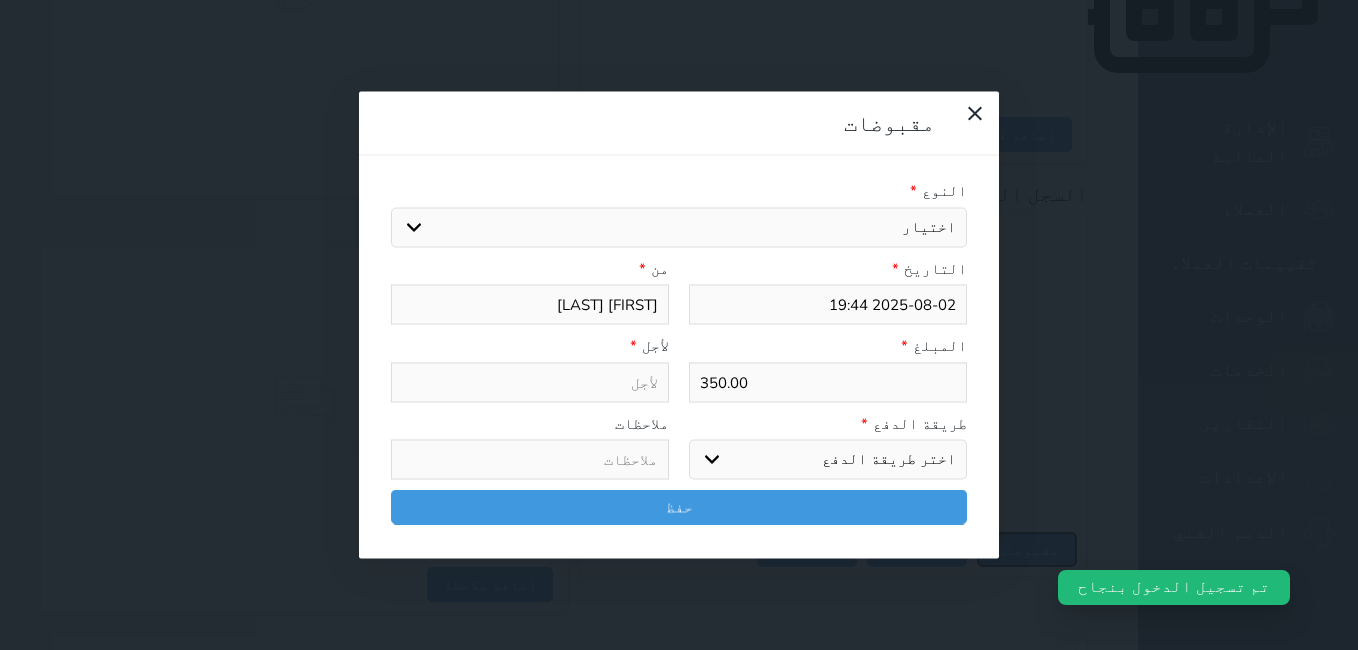 select 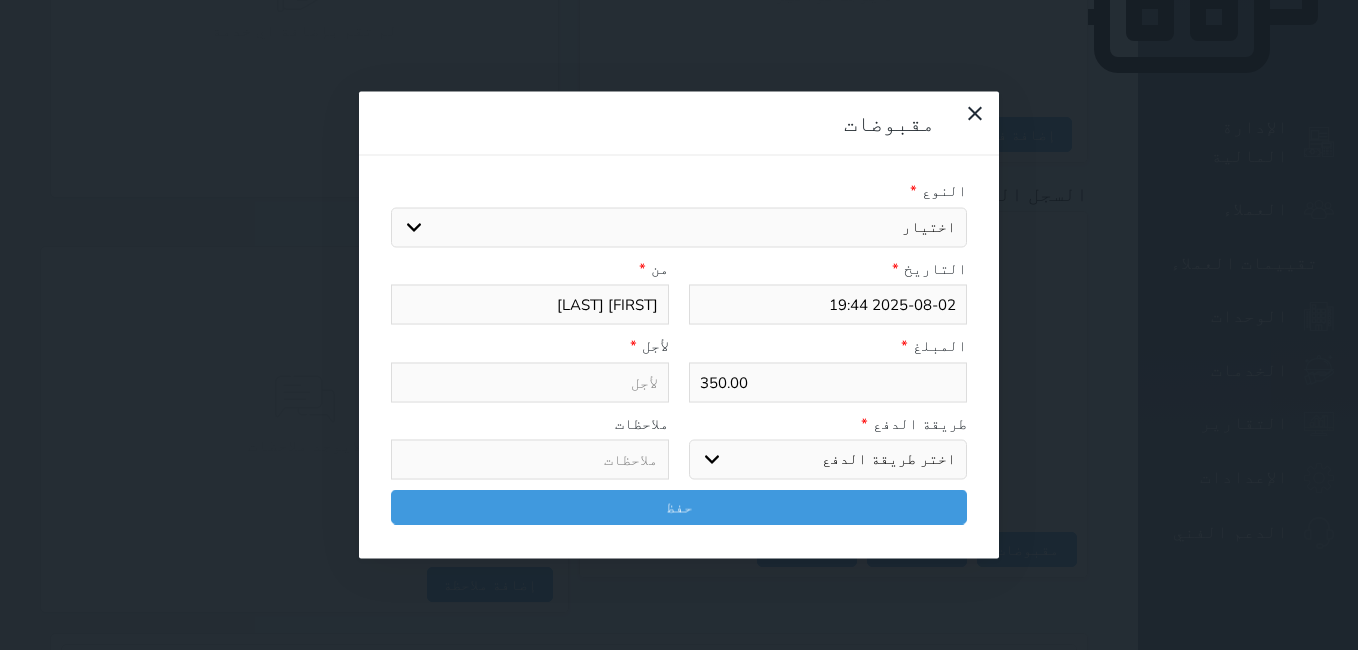 click on "اختيار   مقبوضات عامة قيمة إيجار فواتير تامين عربون لا ينطبق آخر مغسلة واي فاي - الإنترنت مواقف السيارات طعام الأغذية والمشروبات مشروبات المشروبات الباردة المشروبات الساخنة الإفطار غداء عشاء مخبز و كعك حمام سباحة الصالة الرياضية سبا و خدمات الجمال اختيار وإسقاط (خدمات النقل) ميني بار كابل - تلفزيون سرير إضافي تصفيف الشعر التسوق خدمات الجولات السياحية المنظمة خدمات الدليل السياحي" at bounding box center (679, 227) 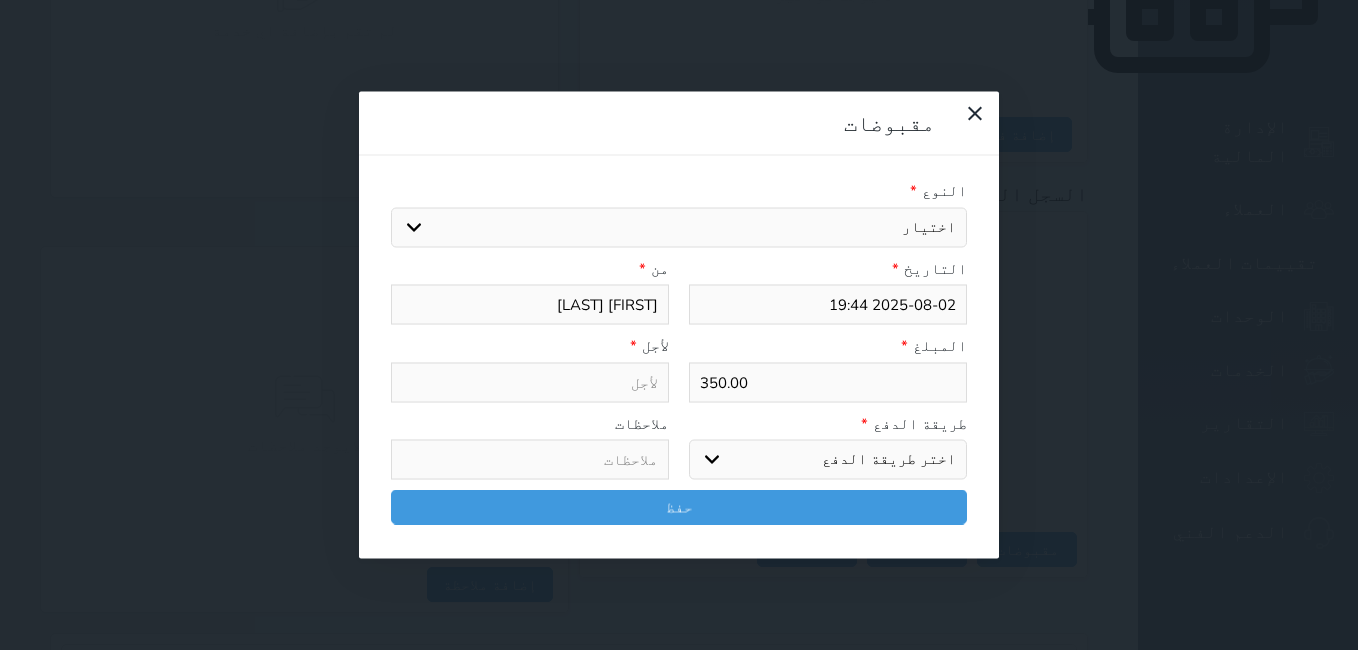 select on "143860" 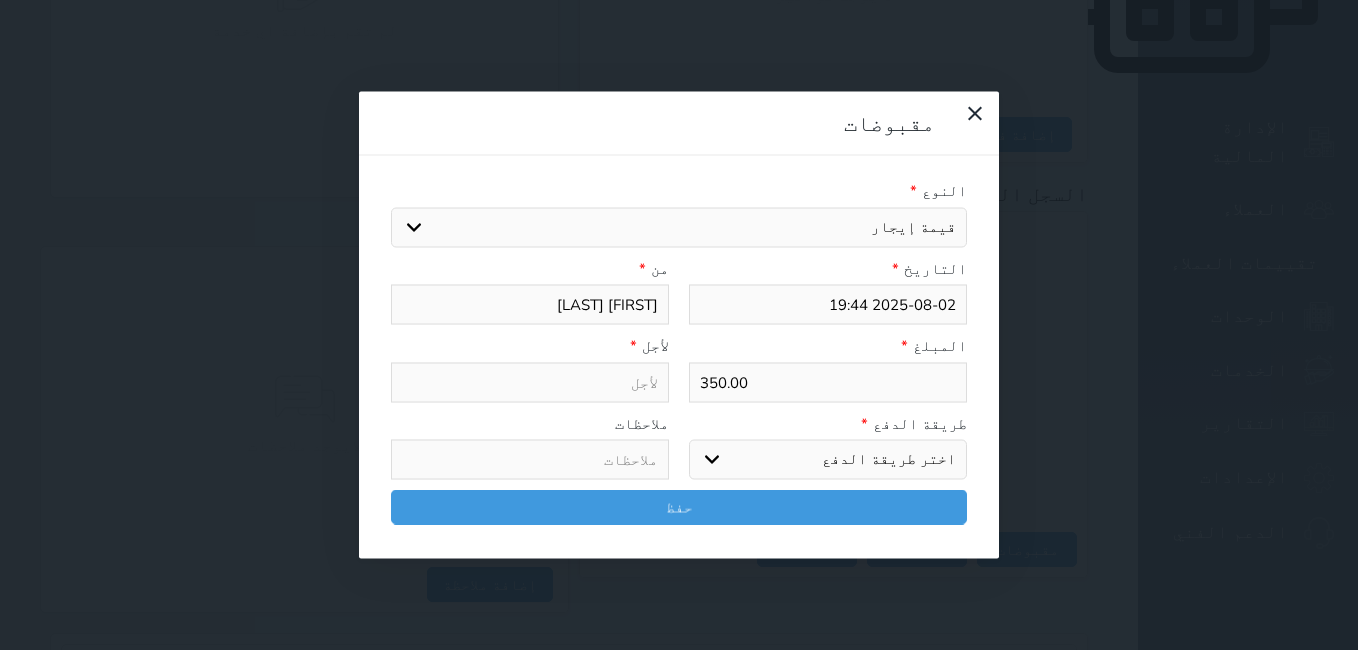 click on "اختيار   مقبوضات عامة قيمة إيجار فواتير تامين عربون لا ينطبق آخر مغسلة واي فاي - الإنترنت مواقف السيارات طعام الأغذية والمشروبات مشروبات المشروبات الباردة المشروبات الساخنة الإفطار غداء عشاء مخبز و كعك حمام سباحة الصالة الرياضية سبا و خدمات الجمال اختيار وإسقاط (خدمات النقل) ميني بار كابل - تلفزيون سرير إضافي تصفيف الشعر التسوق خدمات الجولات السياحية المنظمة خدمات الدليل السياحي" at bounding box center [679, 227] 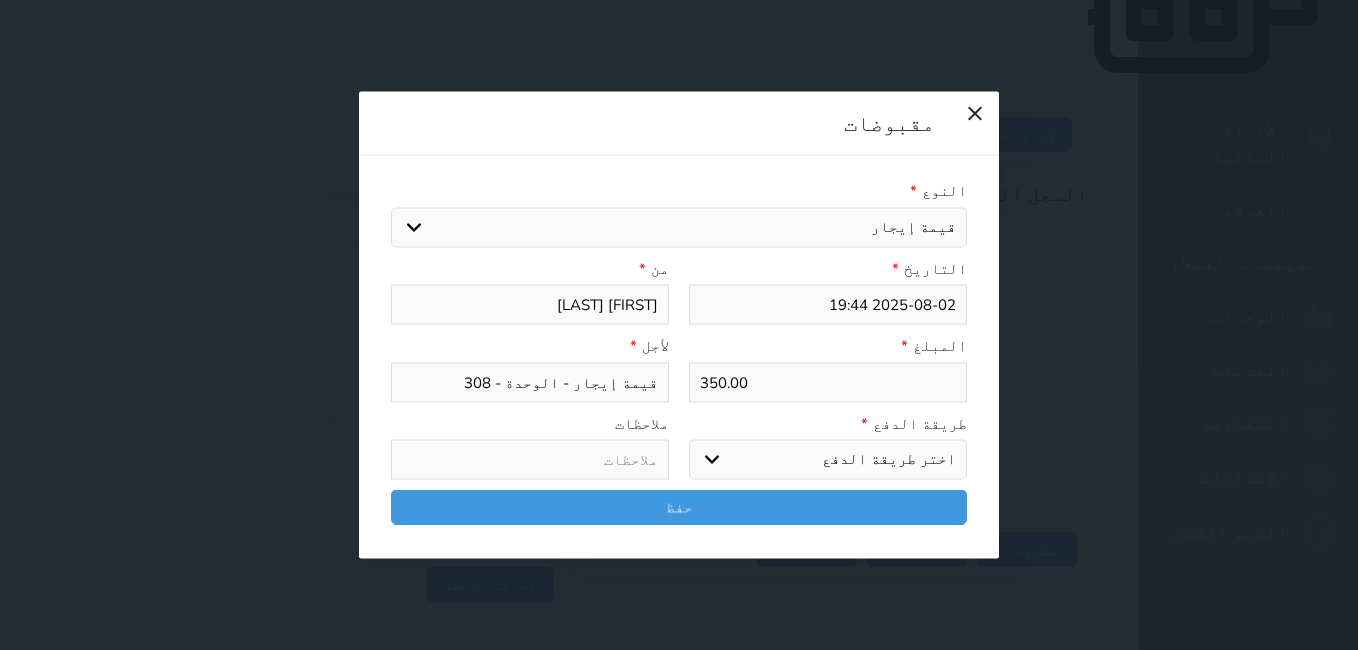 click on "اختر طريقة الدفع   دفع نقدى   تحويل بنكى   مدى   بطاقة ائتمان   آجل" at bounding box center (828, 460) 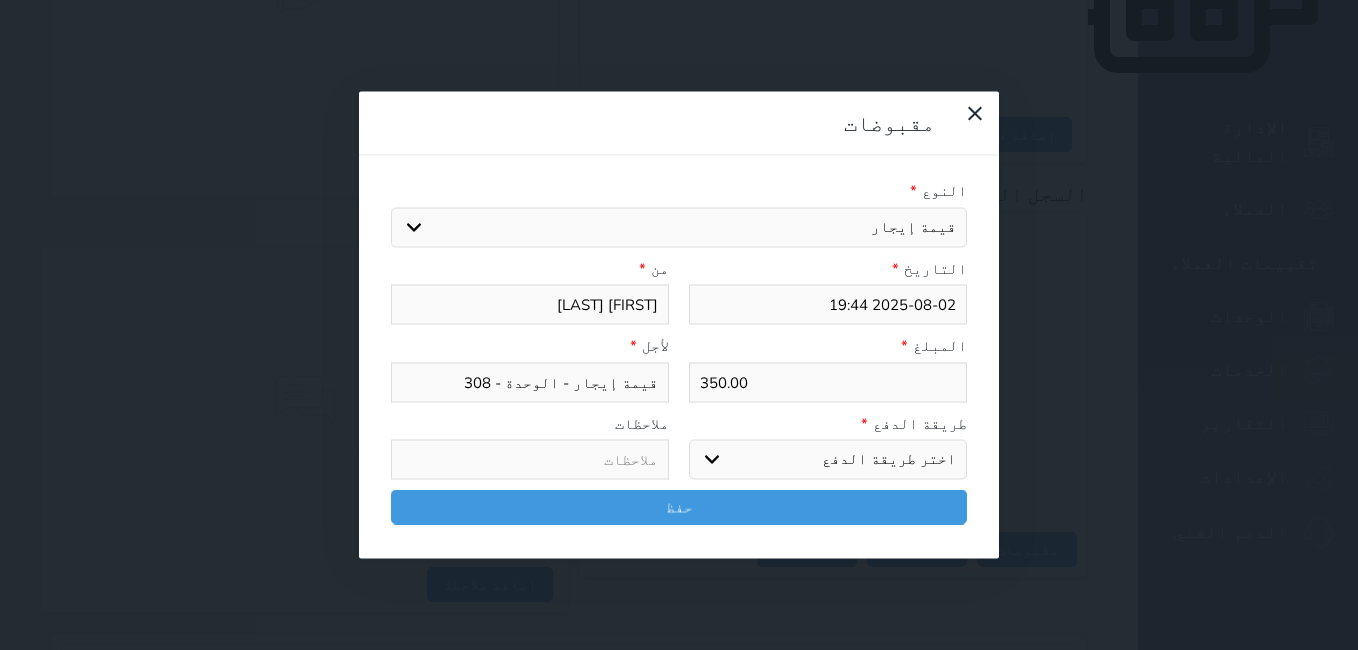 select on "mada" 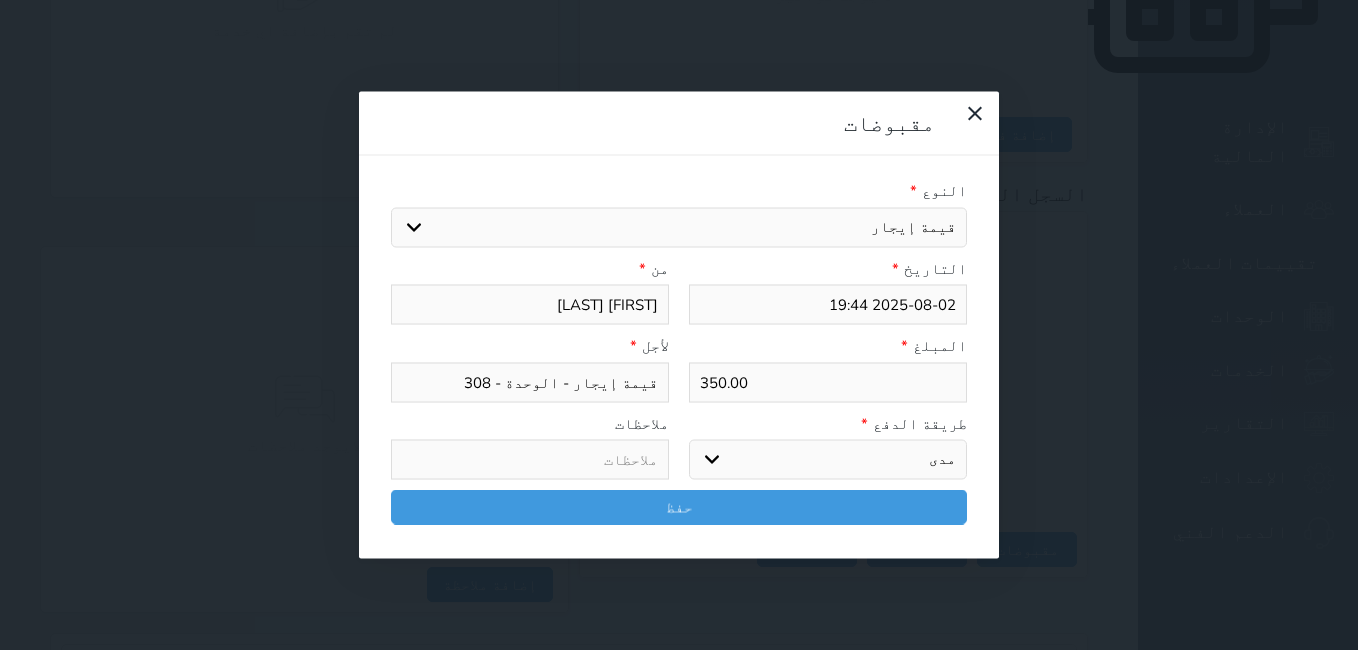 click on "اختر طريقة الدفع   دفع نقدى   تحويل بنكى   مدى   بطاقة ائتمان   آجل" at bounding box center (828, 460) 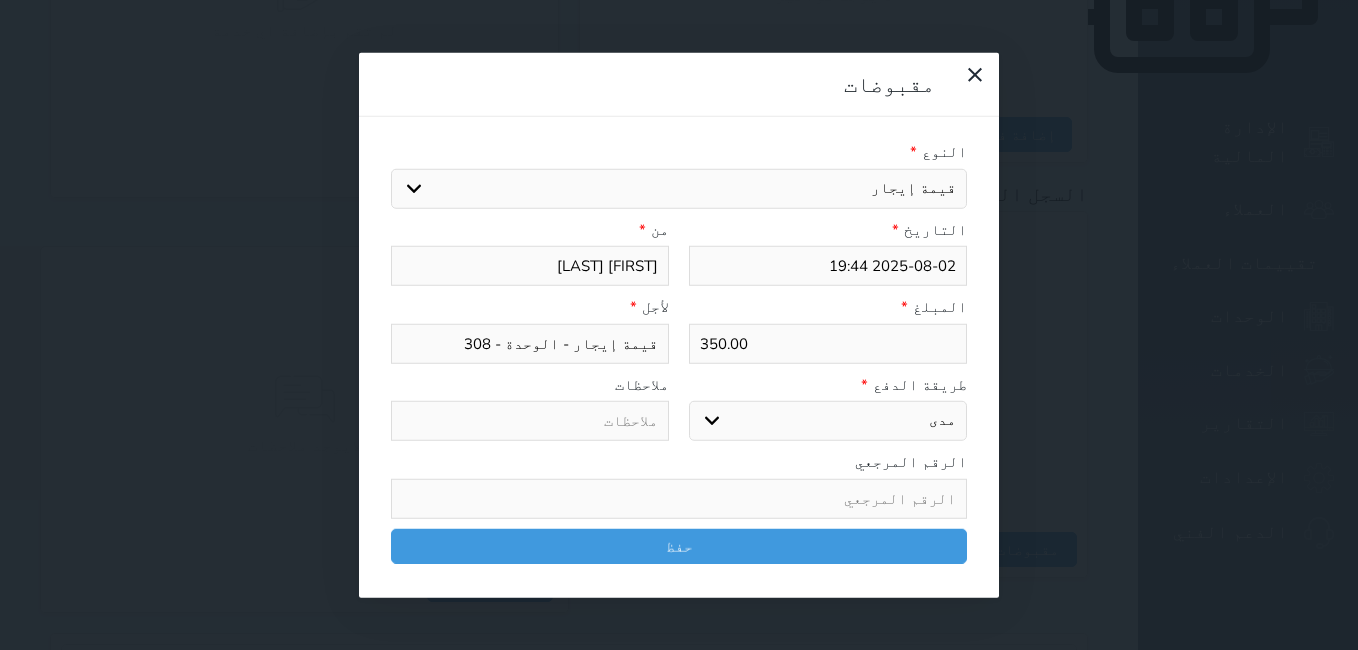 click at bounding box center (679, 498) 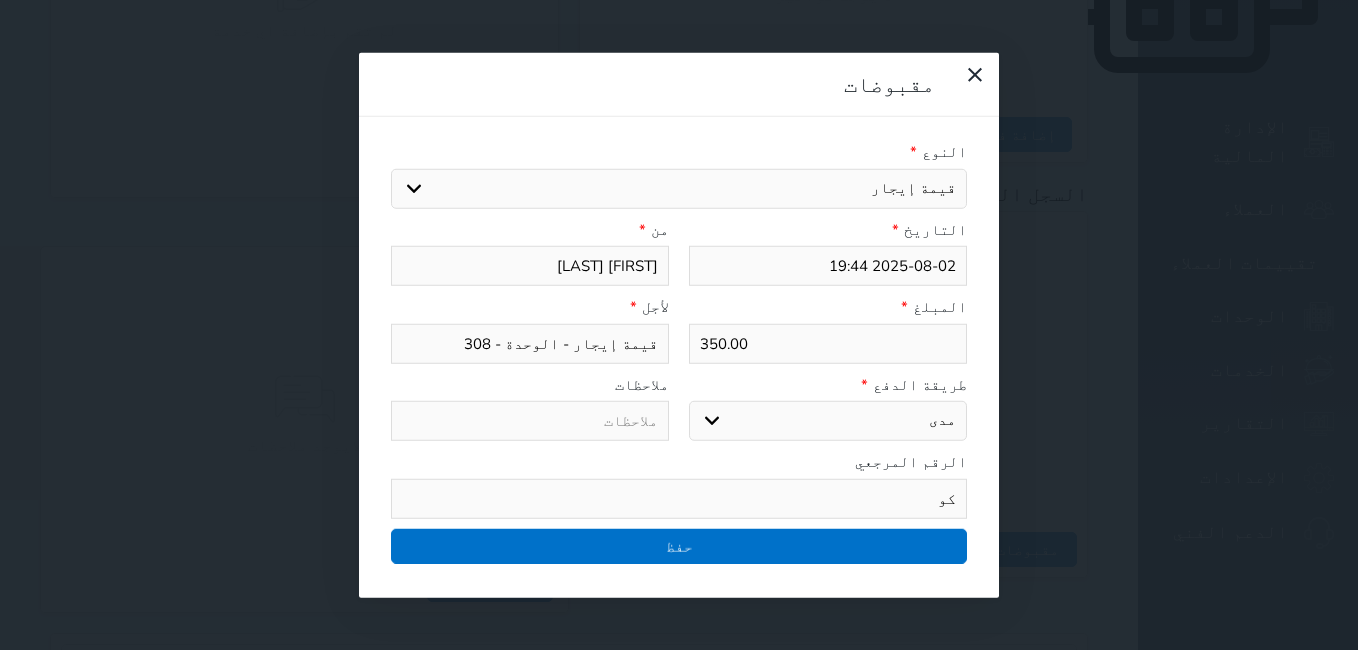 type on "كو" 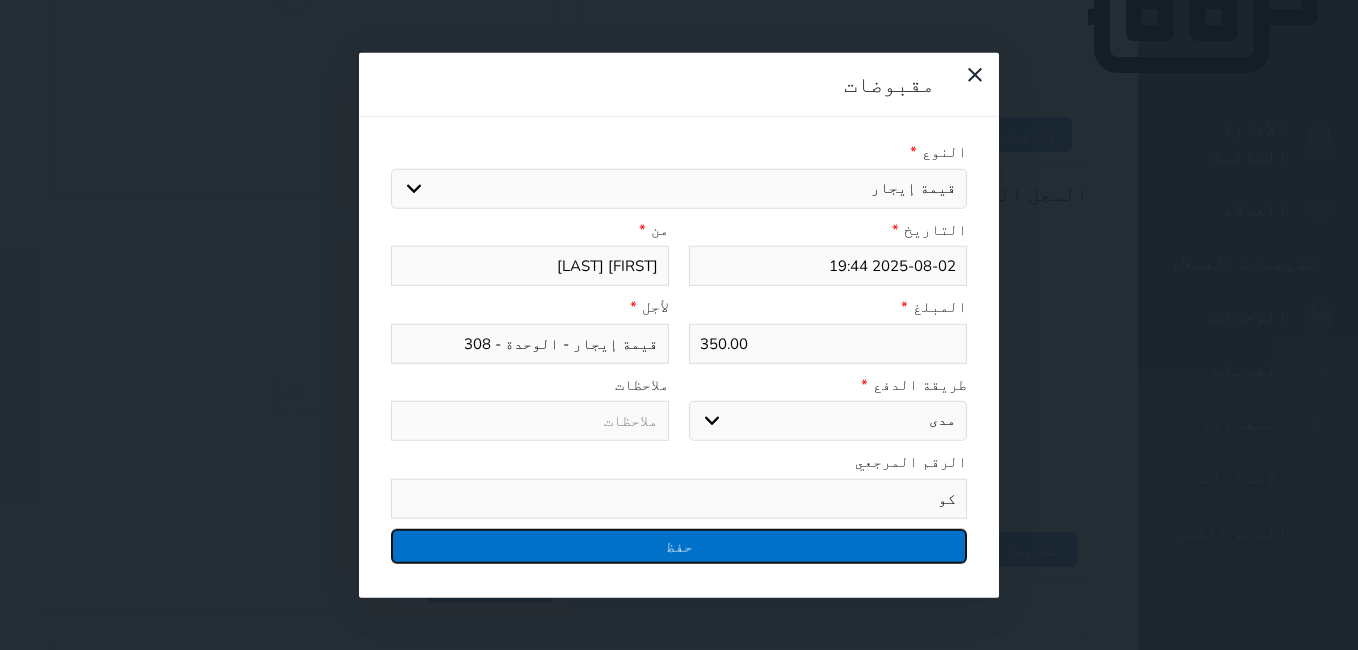 click on "حفظ" at bounding box center [679, 545] 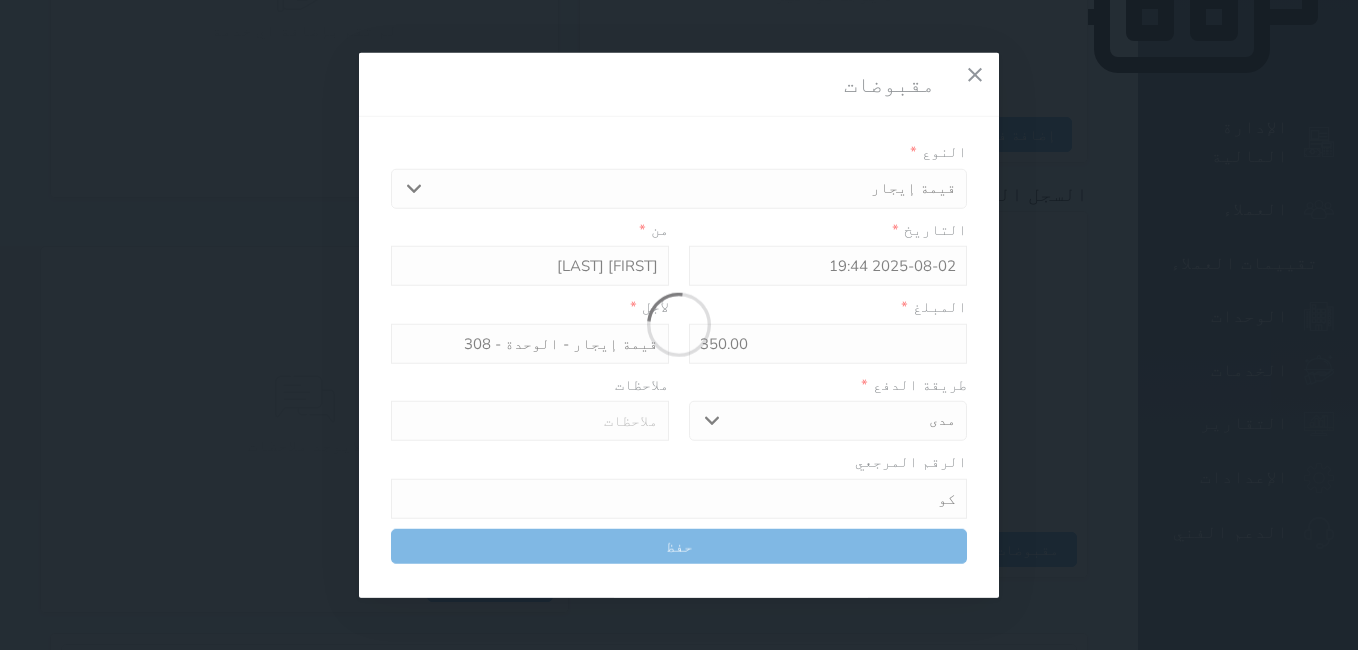 select 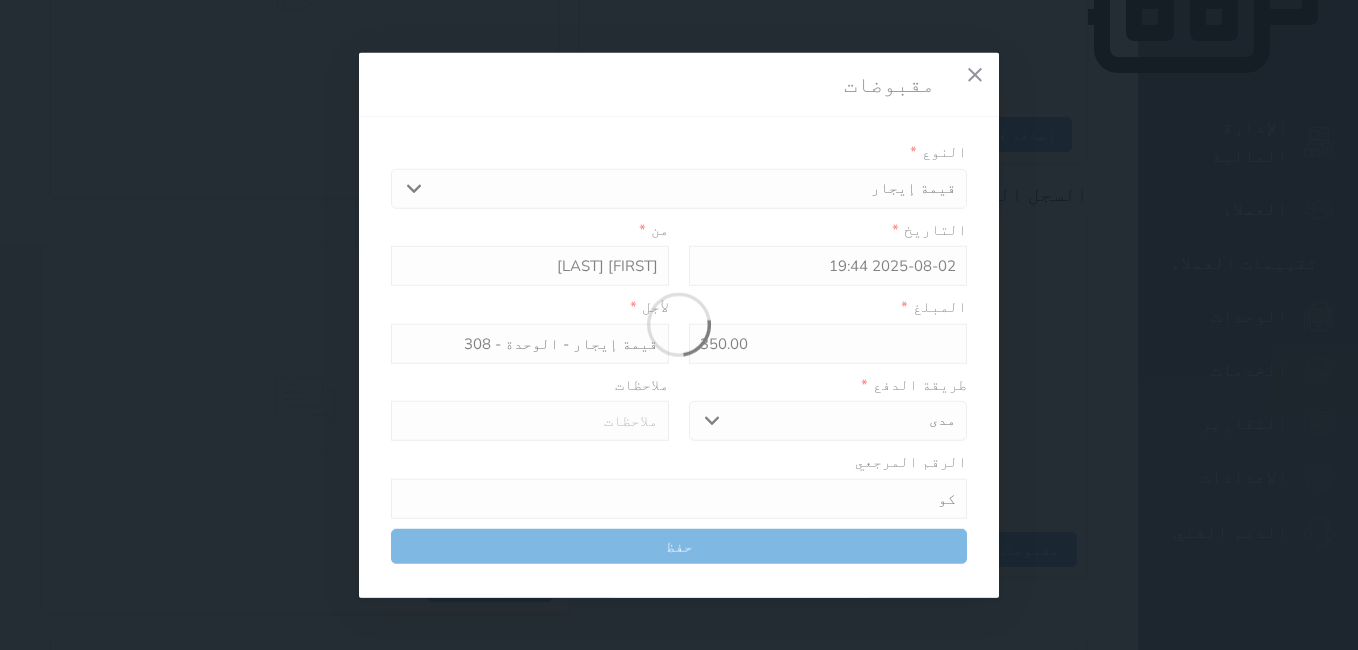 type 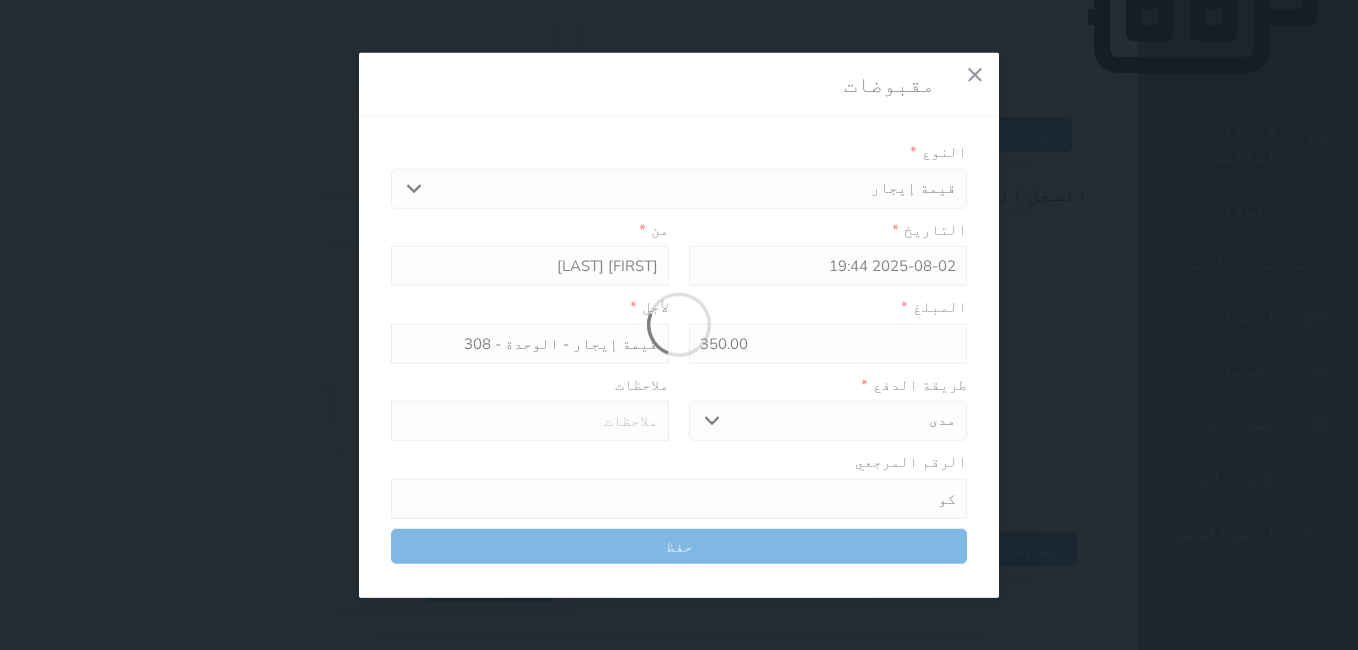 type on "0" 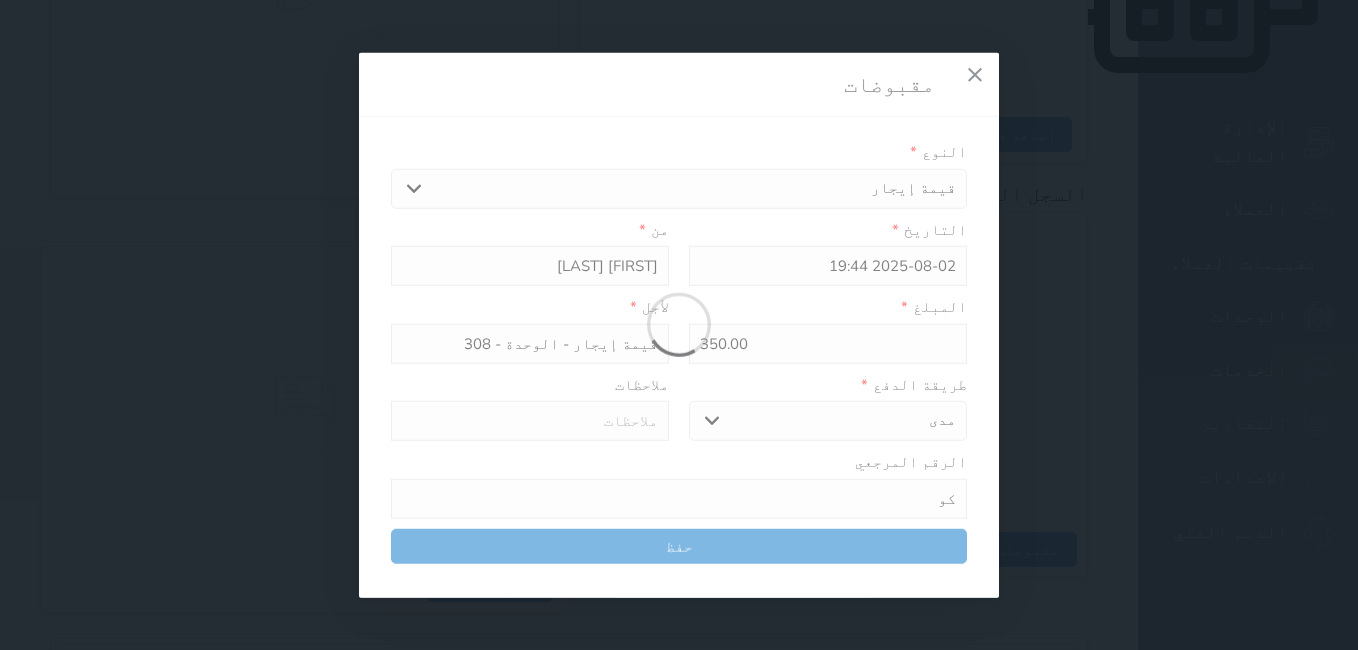 select 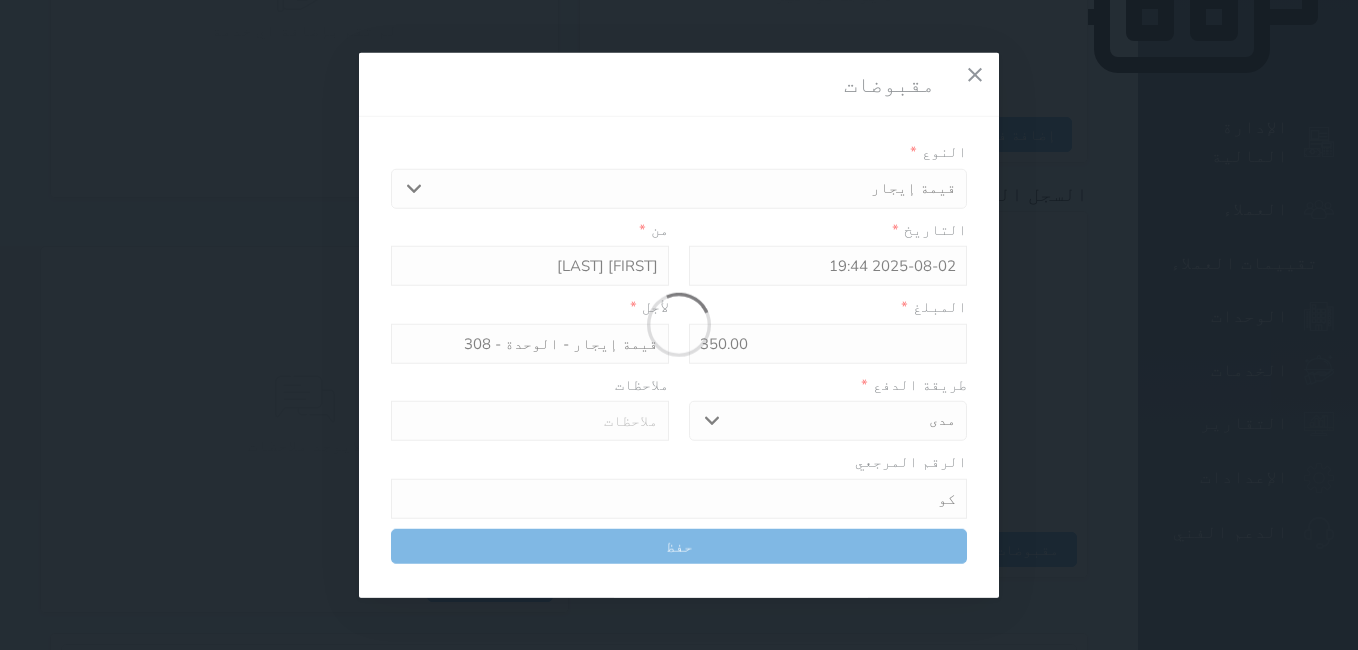 type on "0" 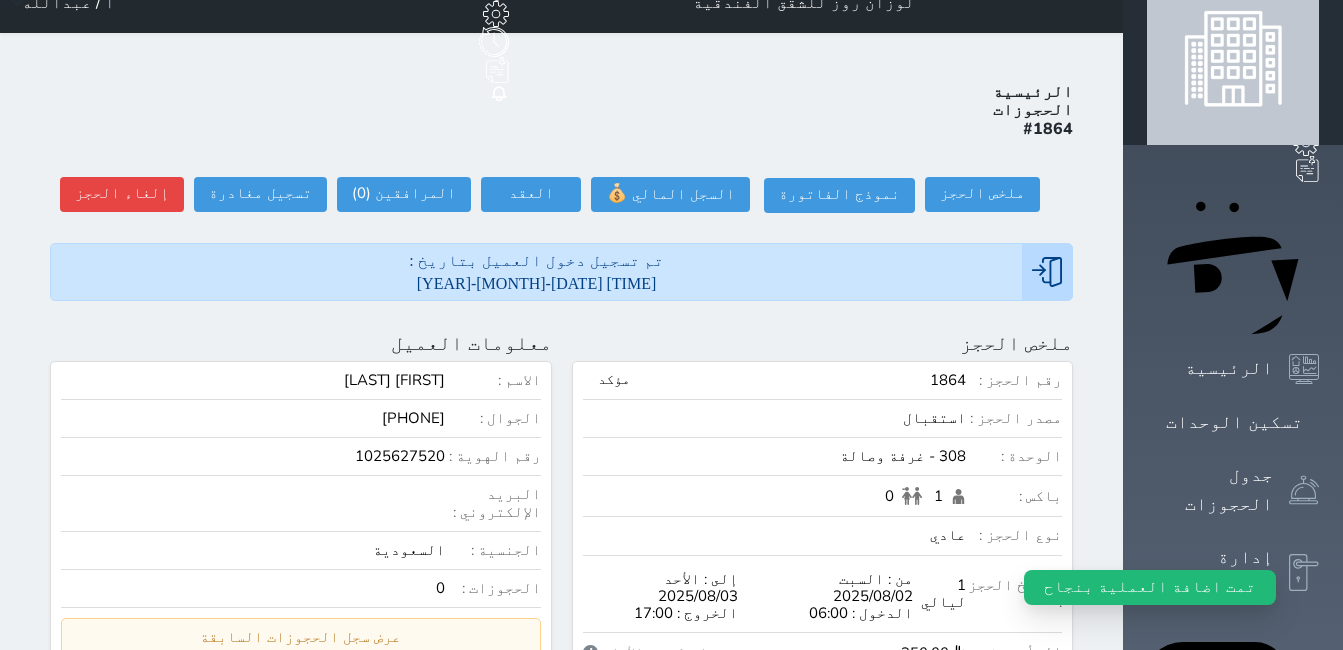 scroll, scrollTop: 0, scrollLeft: 0, axis: both 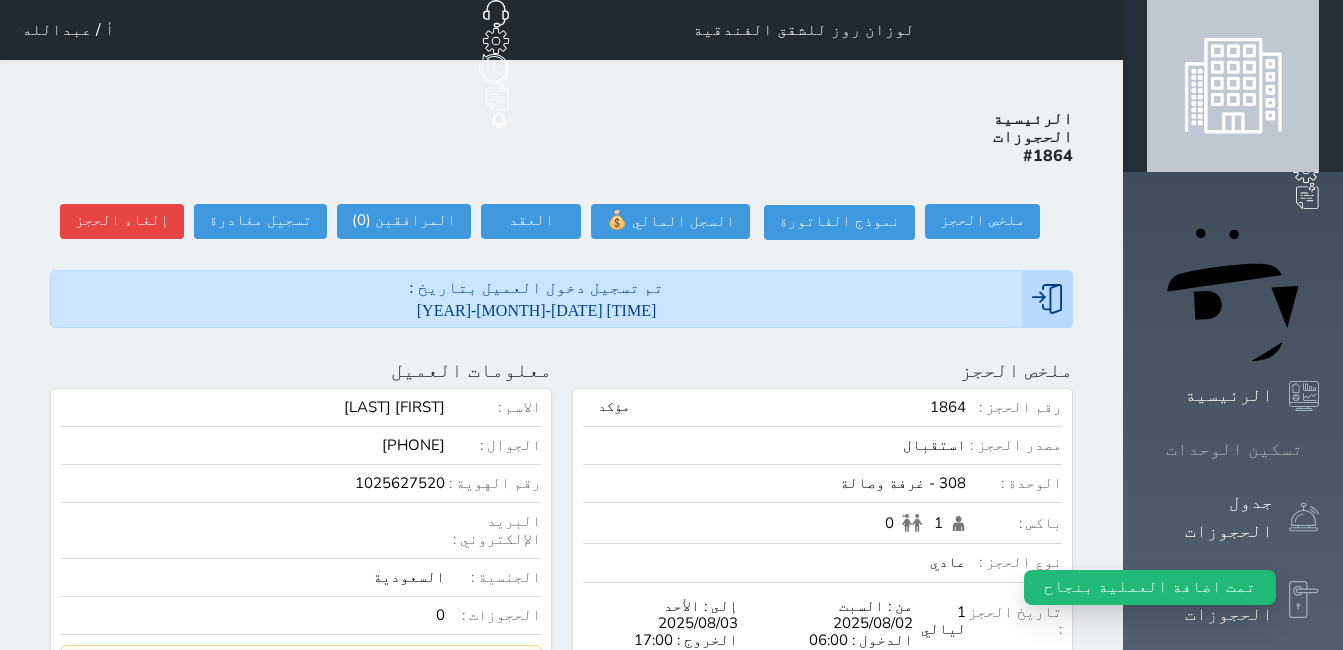 click 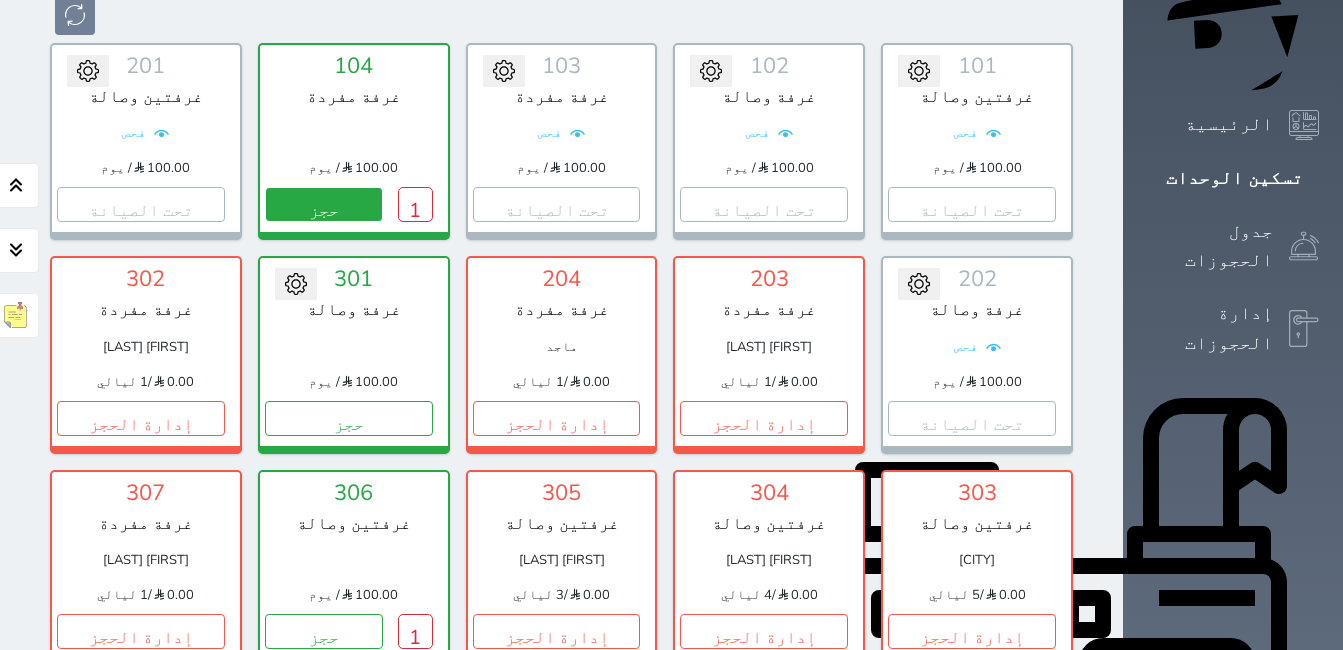 scroll, scrollTop: 0, scrollLeft: 0, axis: both 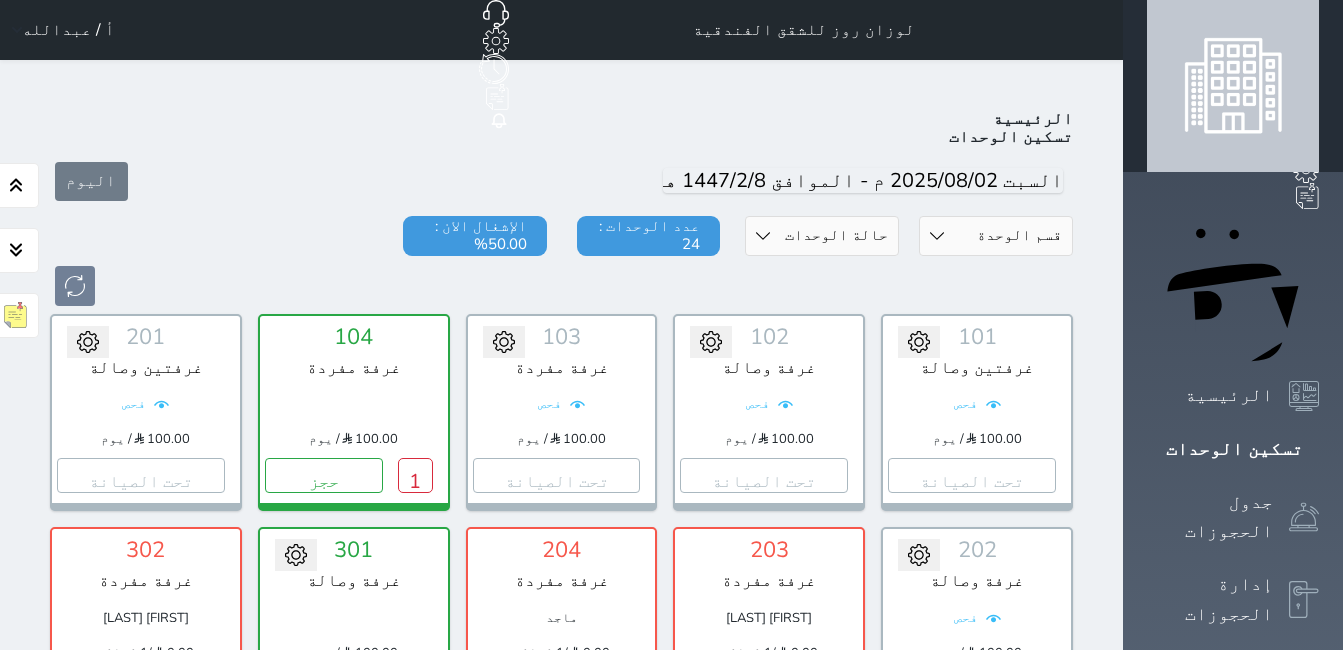 click on "أ / عبدالله" at bounding box center [59, 30] 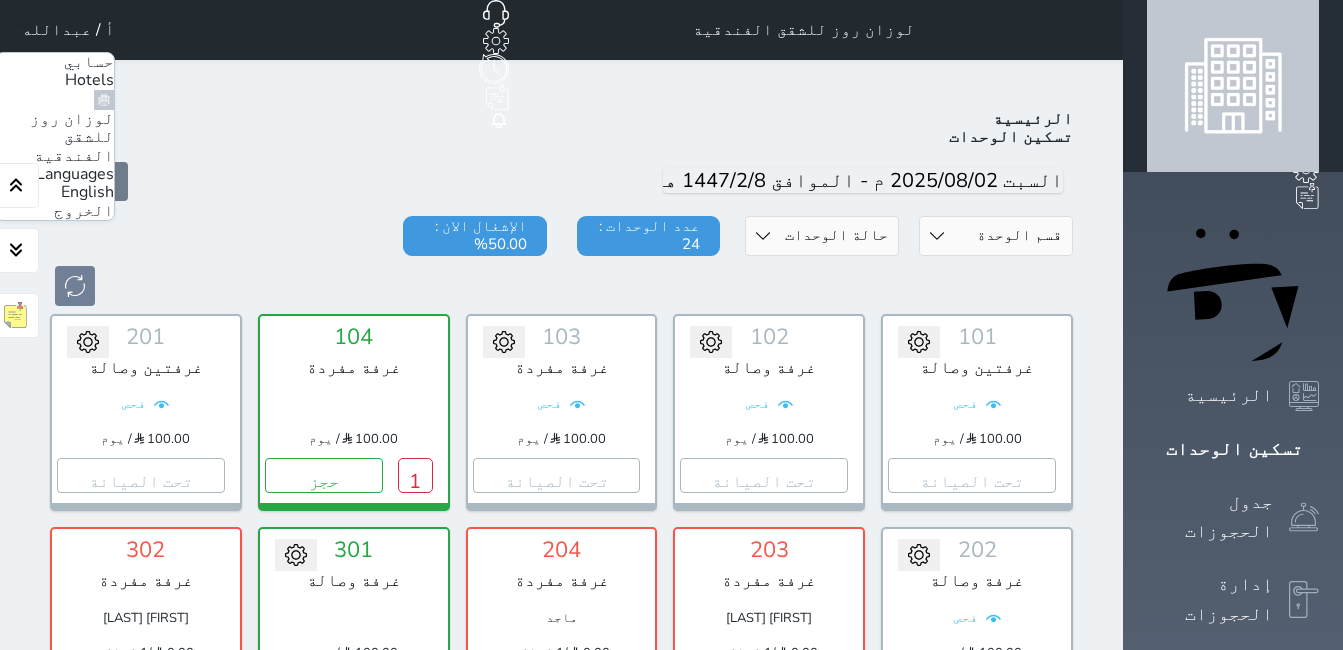 click on "الخروج" at bounding box center [84, 211] 